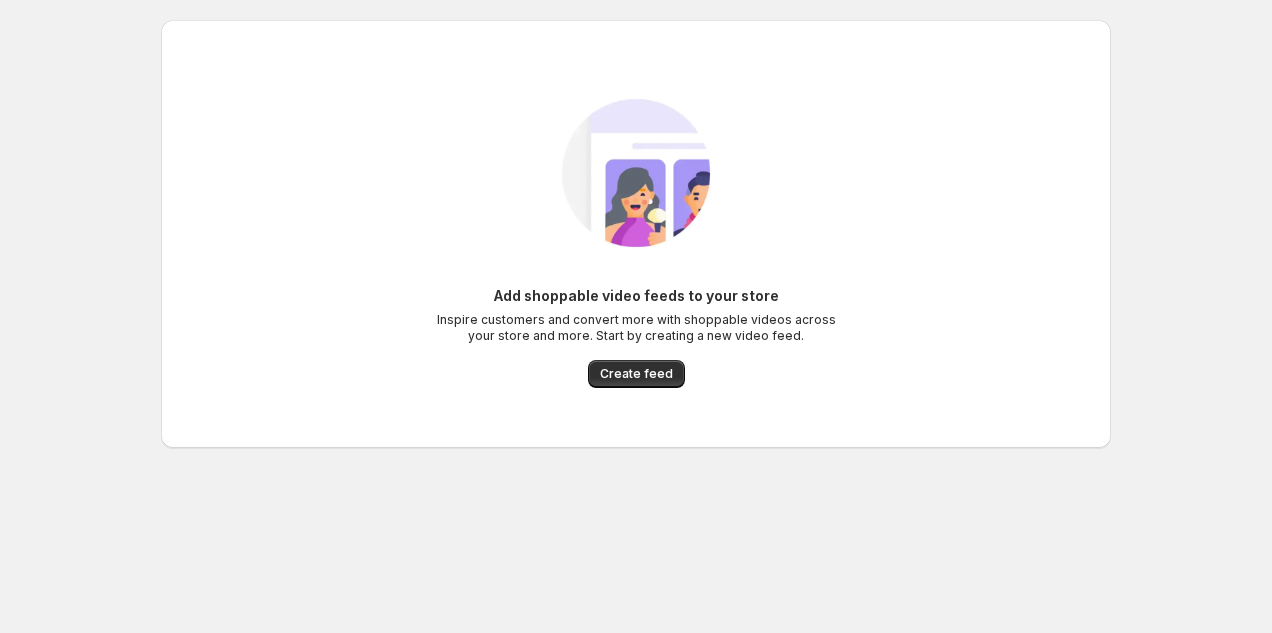 scroll, scrollTop: 0, scrollLeft: 0, axis: both 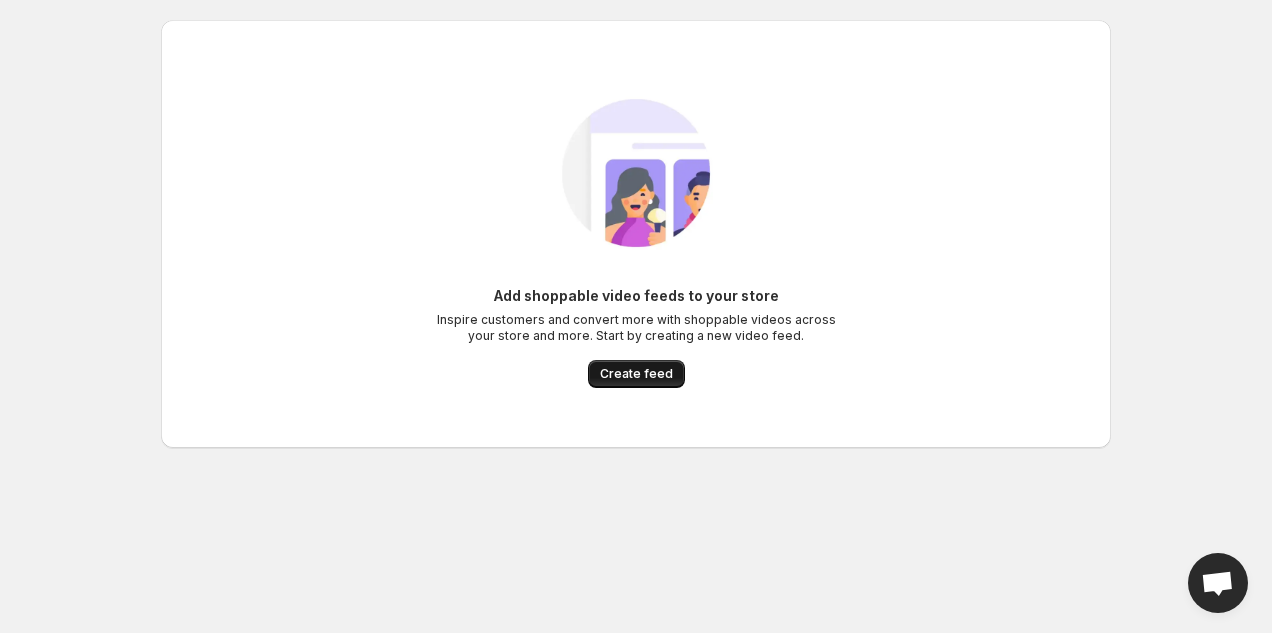 click on "Create feed" at bounding box center [636, 374] 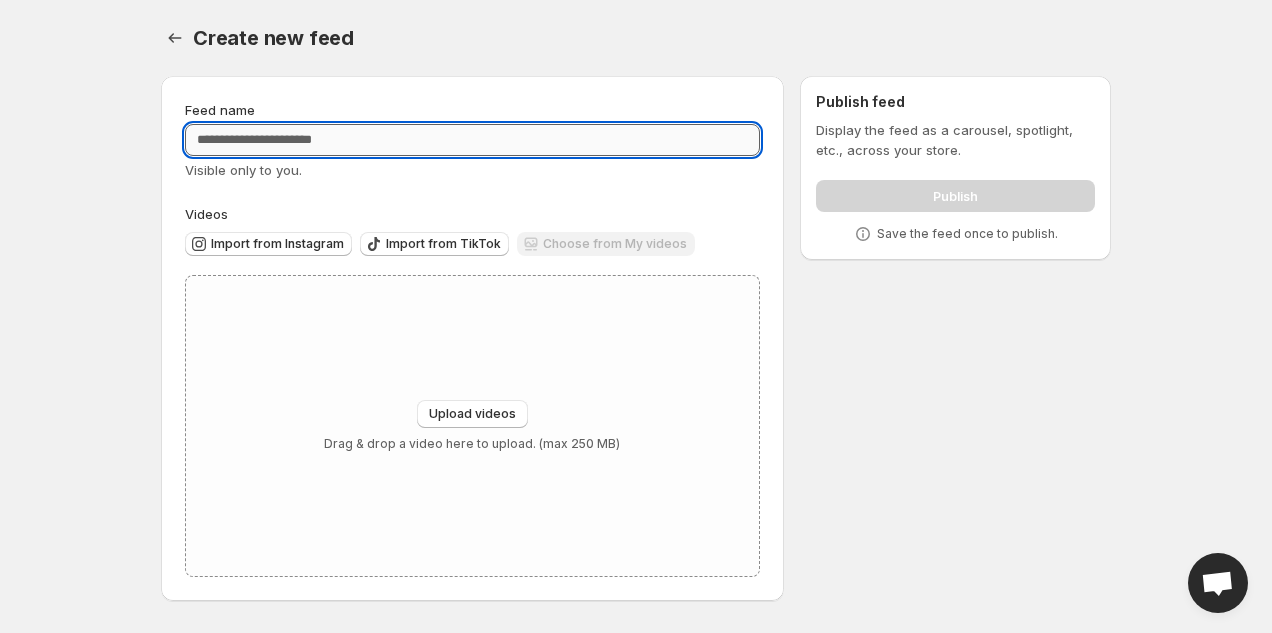 click on "Feed name" at bounding box center [472, 140] 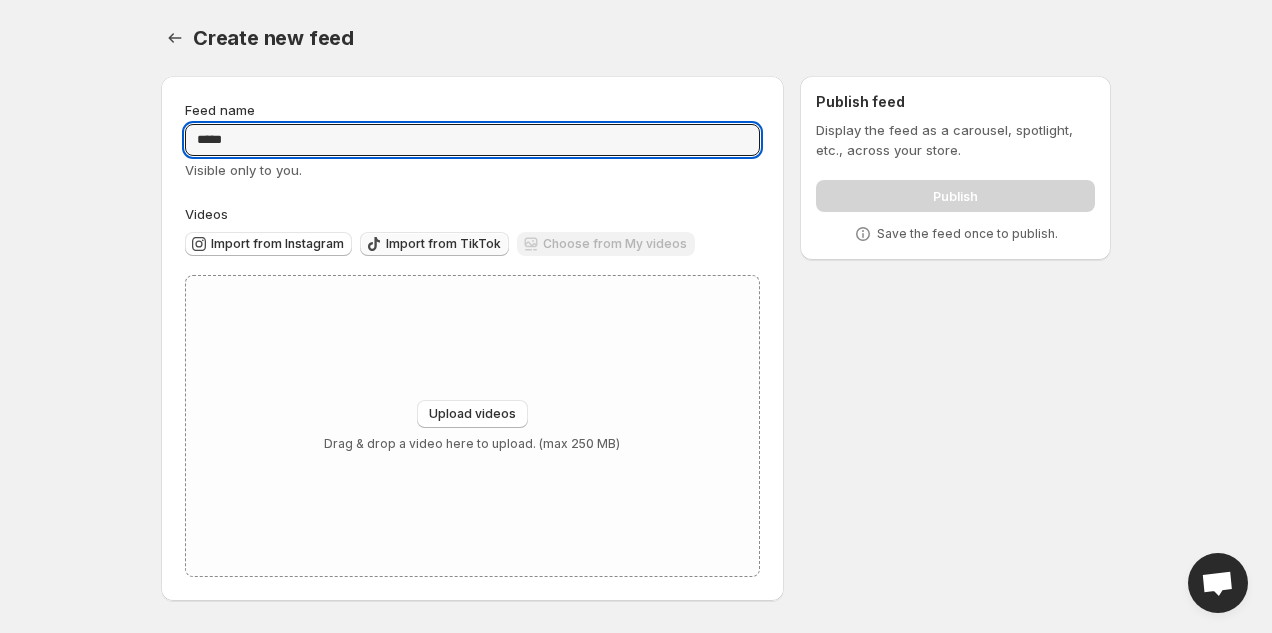 type on "*****" 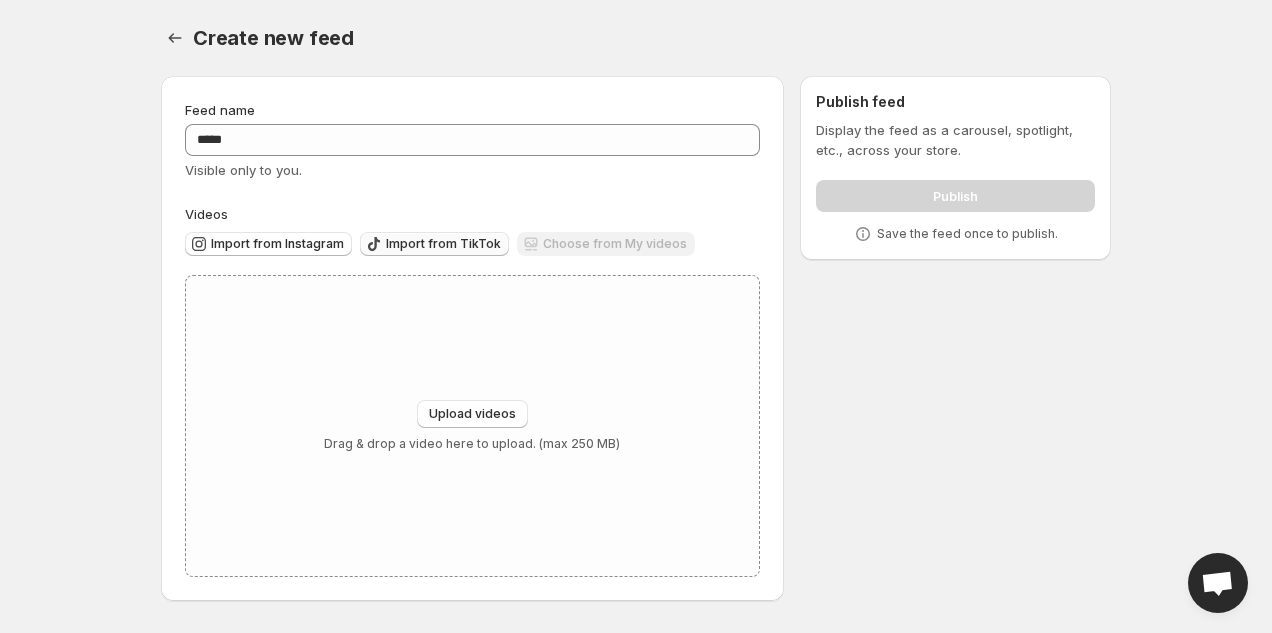 click on "Import from TikTok" at bounding box center (443, 244) 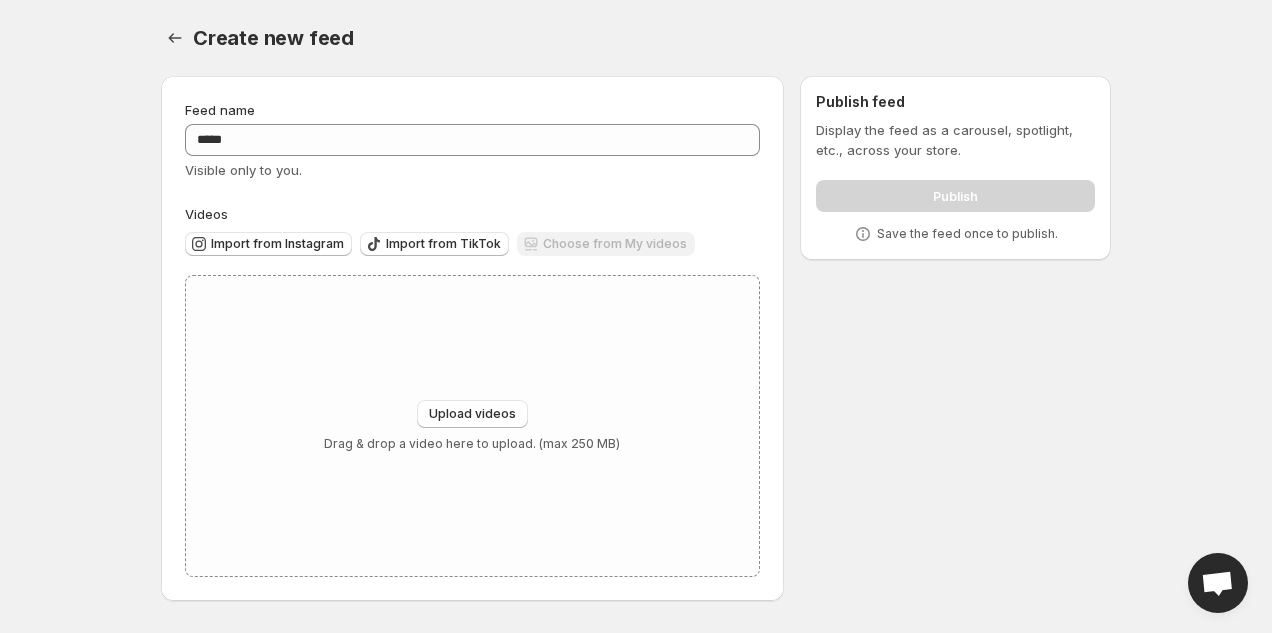 click on "Choose from My videos" at bounding box center [606, 245] 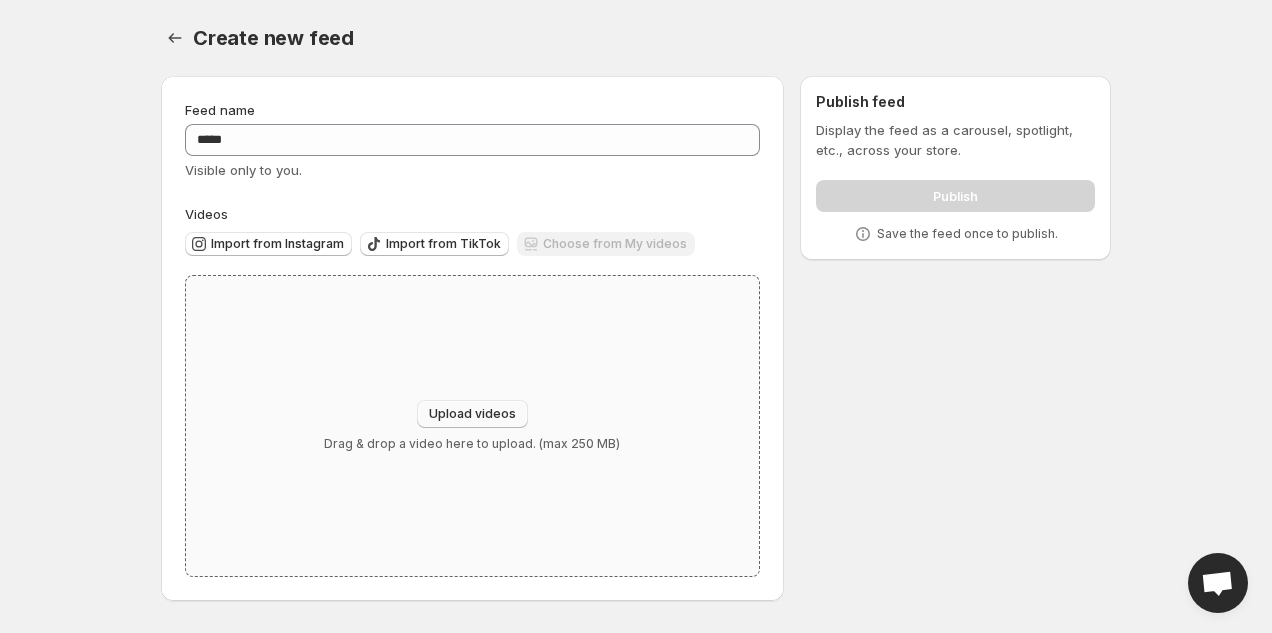 click on "Upload videos" at bounding box center (472, 414) 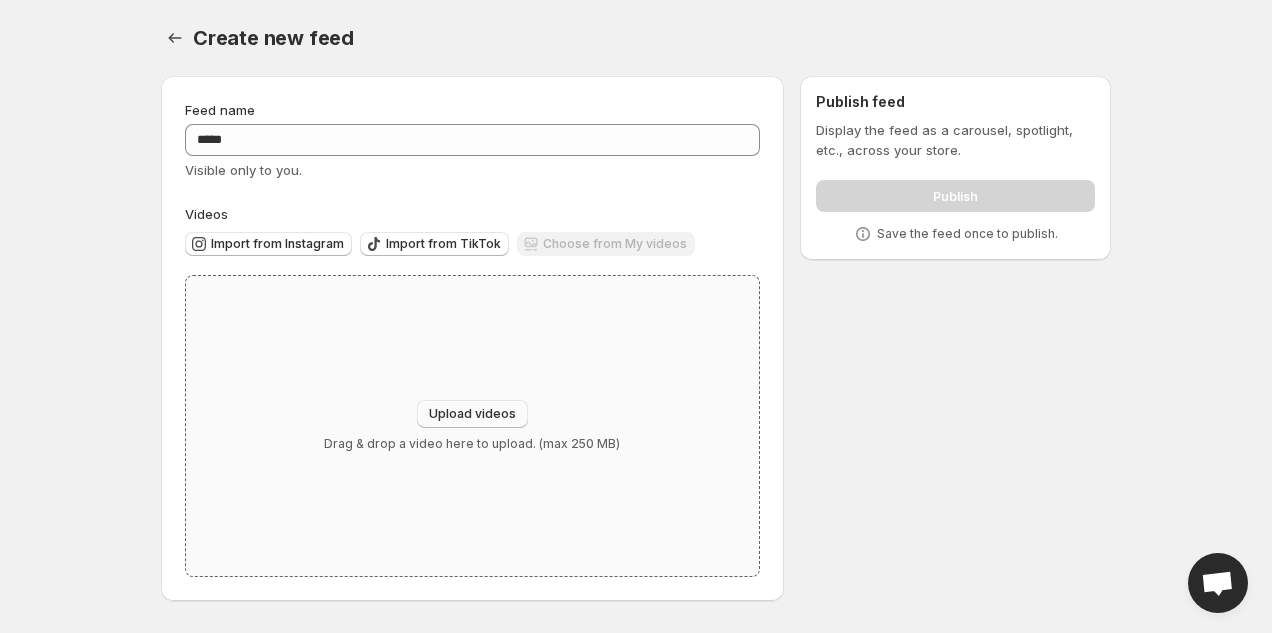 type on "**********" 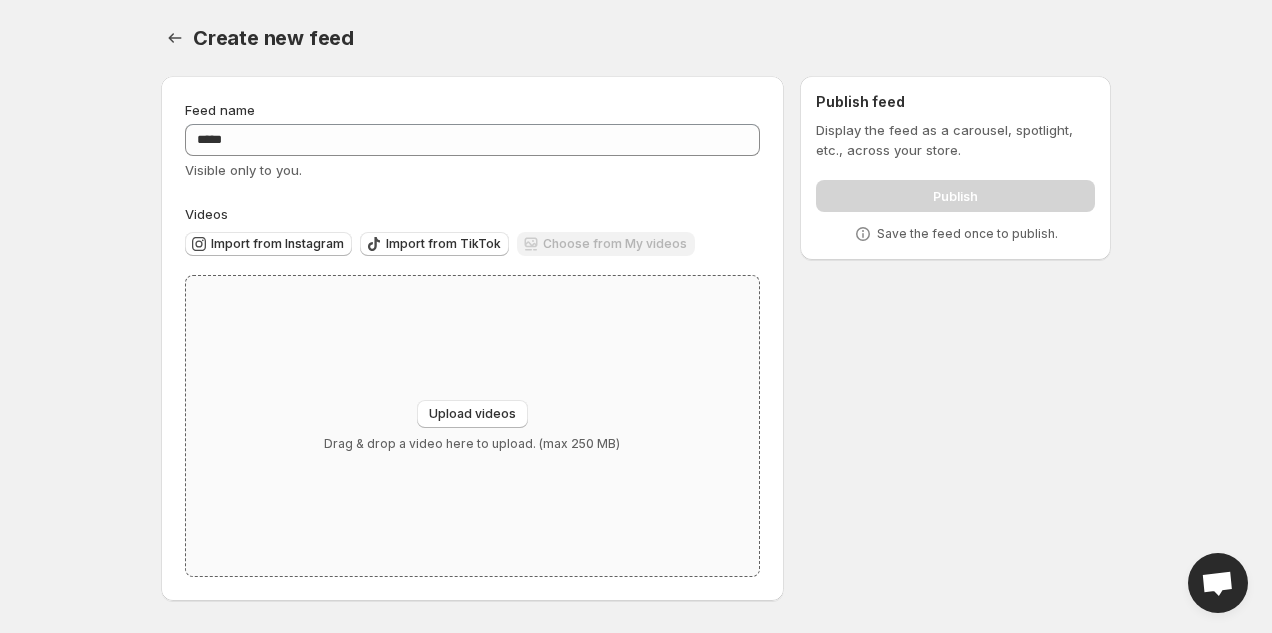type 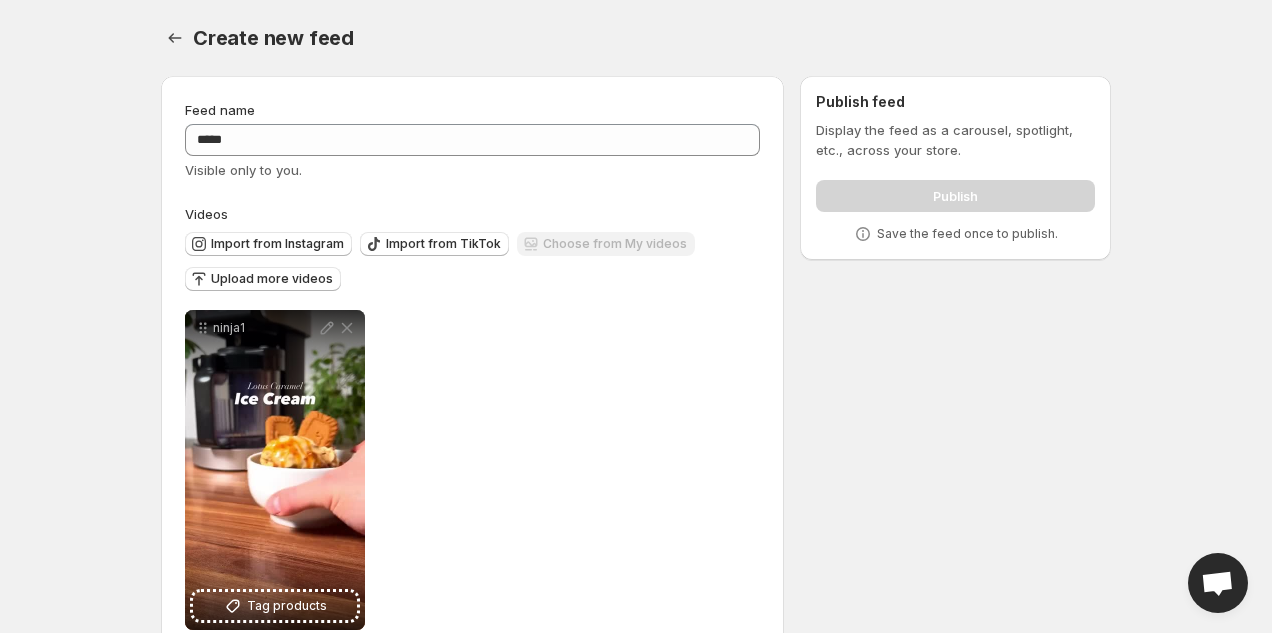 scroll, scrollTop: 46, scrollLeft: 0, axis: vertical 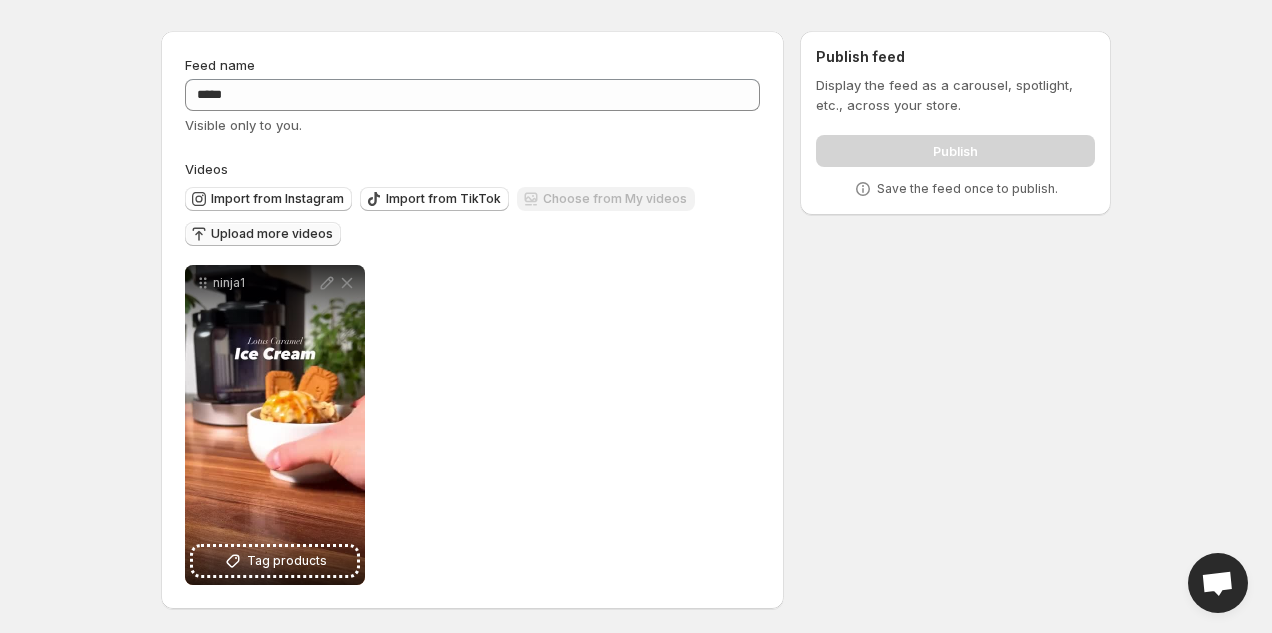 click on "Upload more videos" at bounding box center (272, 234) 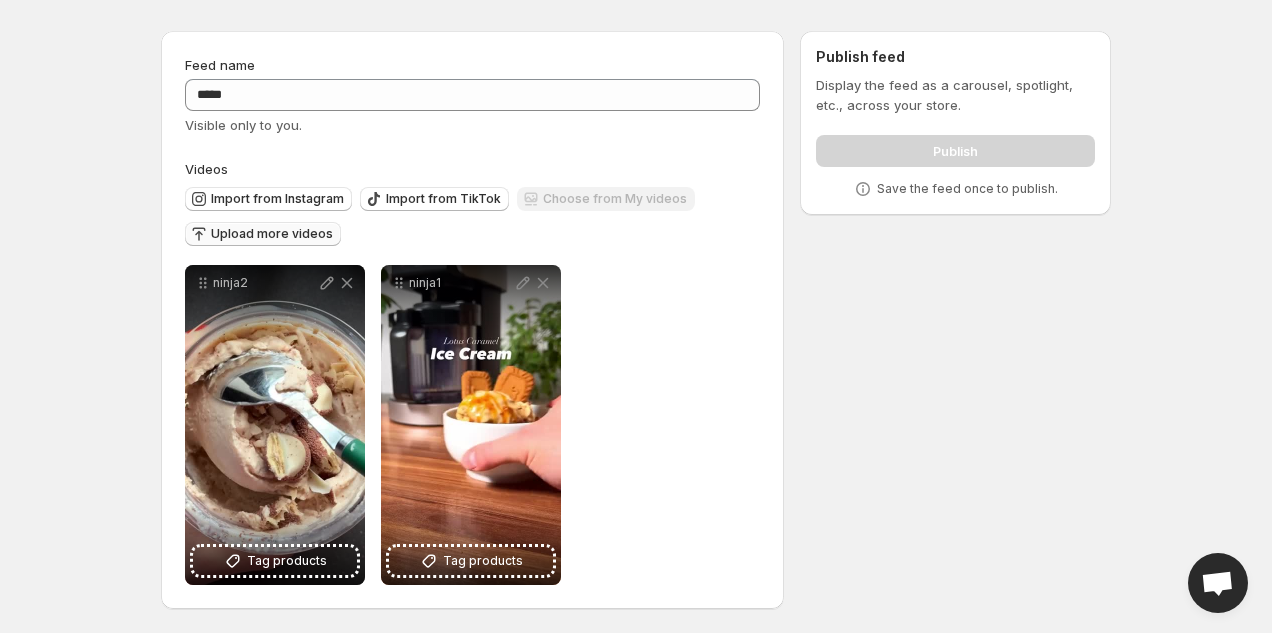click on "Upload more videos" at bounding box center (272, 234) 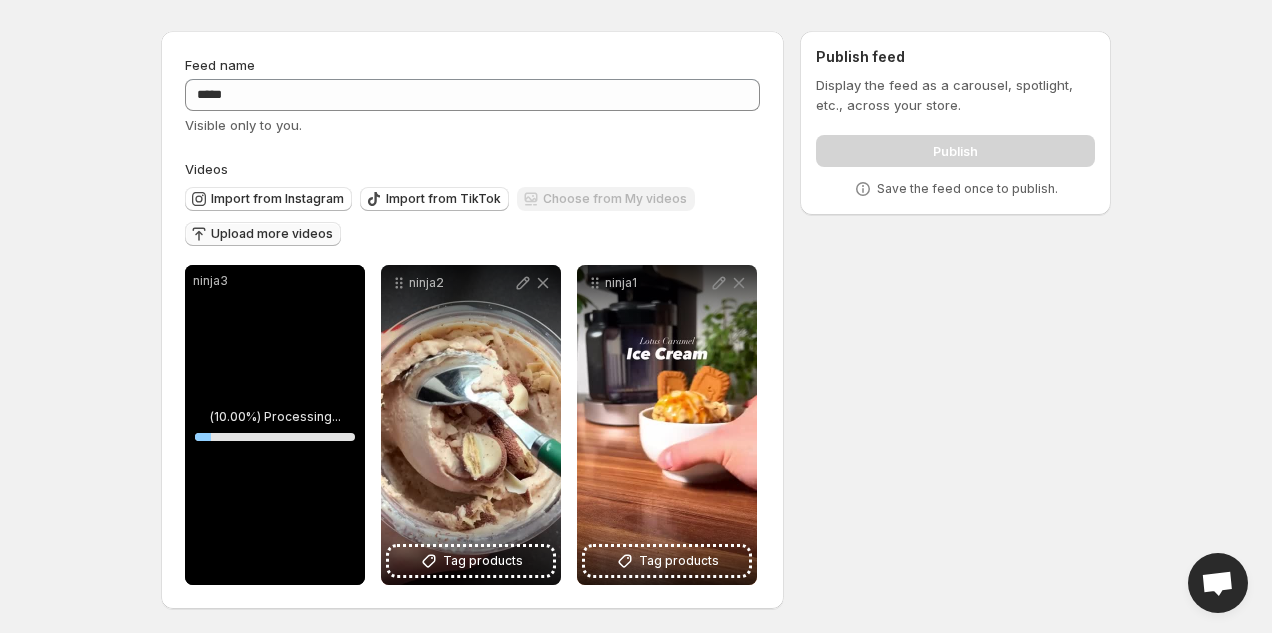 click on "Home Feeds Videos Subscription Settings Create new feed. This page is ready Create new feed Feed name ***** Visible only to you. Videos Import from Instagram Import from TikTok Choose from My videos Upload more videos ninja3 ( 10.00 %) Processing... 10 % Save Cancel Video title ****** File extension (e.g., MOV, MP4) is not required. ninja2 Tag products Save Cancel Video title ****** File extension (e.g., MOV, MP4) is not required. ninja1 Tag products Save Cancel Video title ****** File extension (e.g., MOV, MP4) is not required.
To pick up a draggable item, press the space bar.
While dragging, use the arrow keys to move the item.
Press space again to drop the item in its new position, or press escape to cancel.
Publish feed Display the feed as a carousel, spotlight, etc., across your store. Publish Save the feed once to publish. Keep both Discard Videos with the filename below already exist in your library. Would you like to discard this video or keep both videos? Save Discard Upload videos" at bounding box center (636, 271) 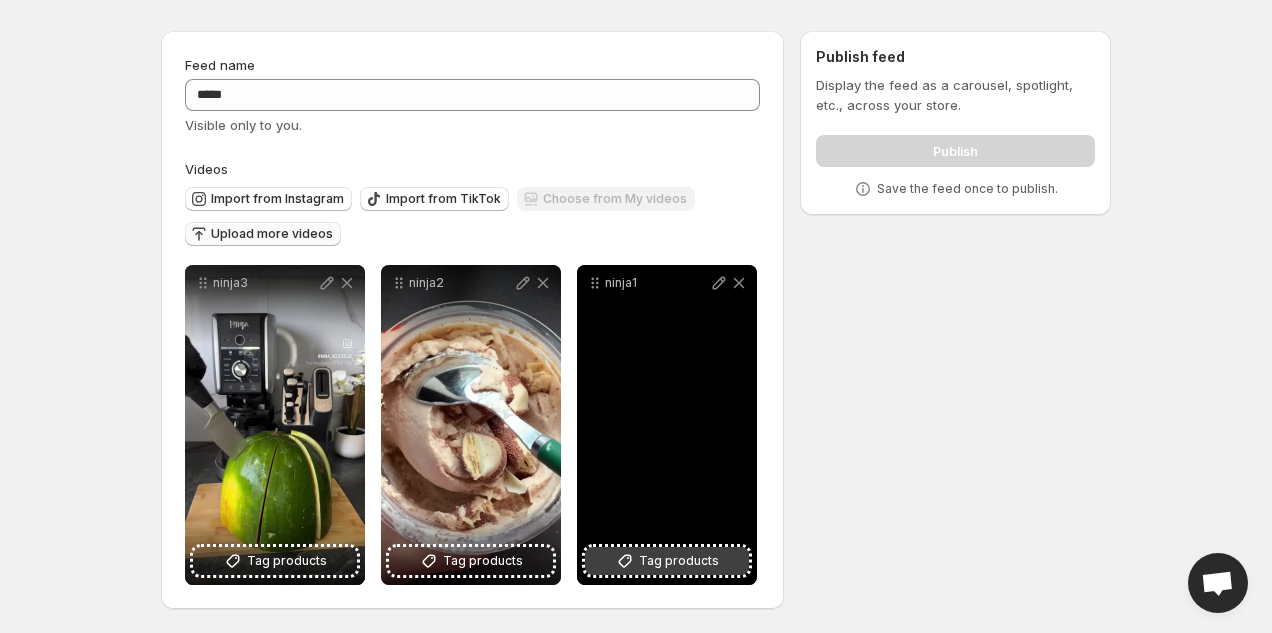click on "Tag products" at bounding box center [679, 561] 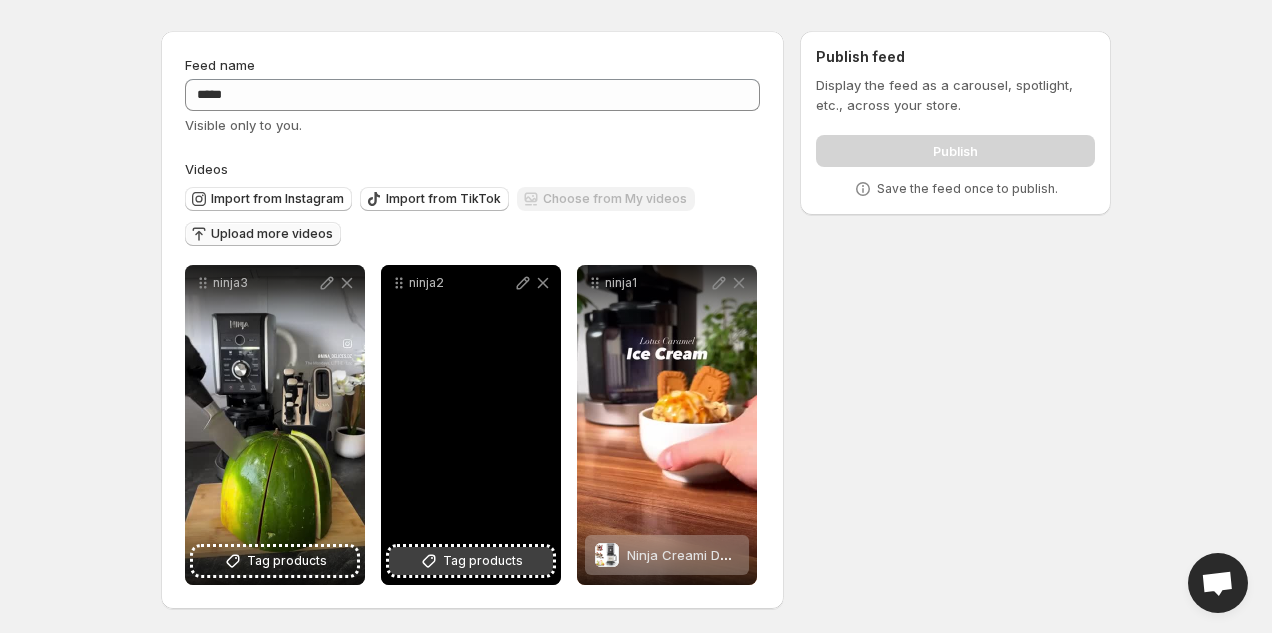 click on "Tag products" at bounding box center [483, 561] 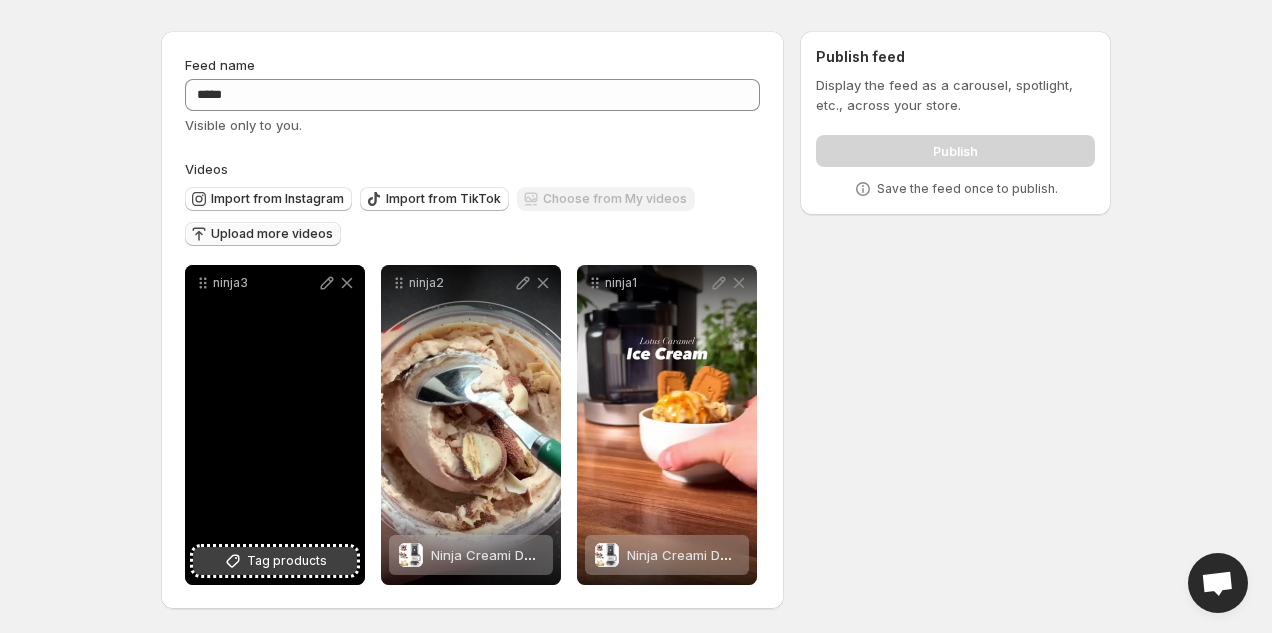 click on "Tag products" at bounding box center [287, 561] 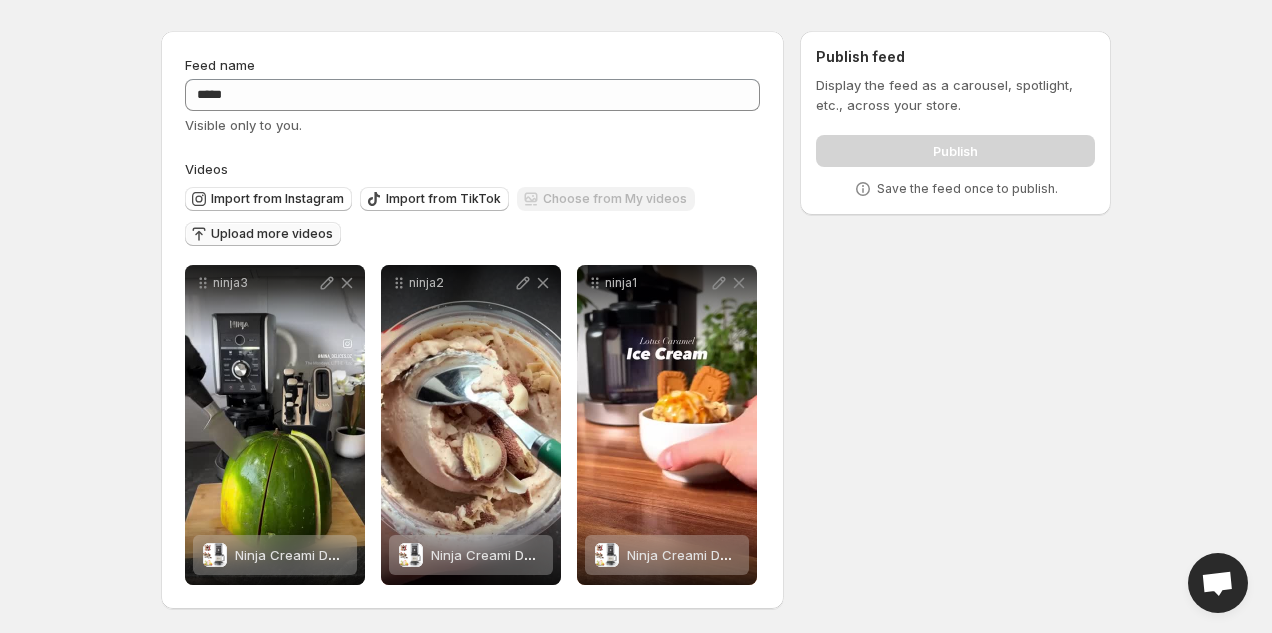 click on "Feed name ***** Visible only to you. Videos Import from Instagram Import from TikTok Choose from My videos Upload more videos ninja3 Ninja Creami Deluxe NC501EU - Machine à crème glacée 10 en 1 Save Cancel Video title ****** File extension (e.g., MOV, MP4) is not required. ninja2 Ninja Creami Deluxe NC501EU - Machine à crème glacée 10 en 1 Save Cancel Video title ****** File extension (e.g., MOV, MP4) is not required. ninja1 Ninja Creami Deluxe NC501EU - Machine à crème glacée 10 en 1 Save Cancel Video title ****** File extension (e.g., MOV, MP4) is not required.
To pick up a draggable item, press the space bar.
While dragging, use the arrow keys to move the item.
Press space again to drop the item in its new position, or press escape to cancel.
Publish feed Display the feed as a carousel, spotlight, etc., across your store. Publish Save the feed once to publish." at bounding box center (628, 324) 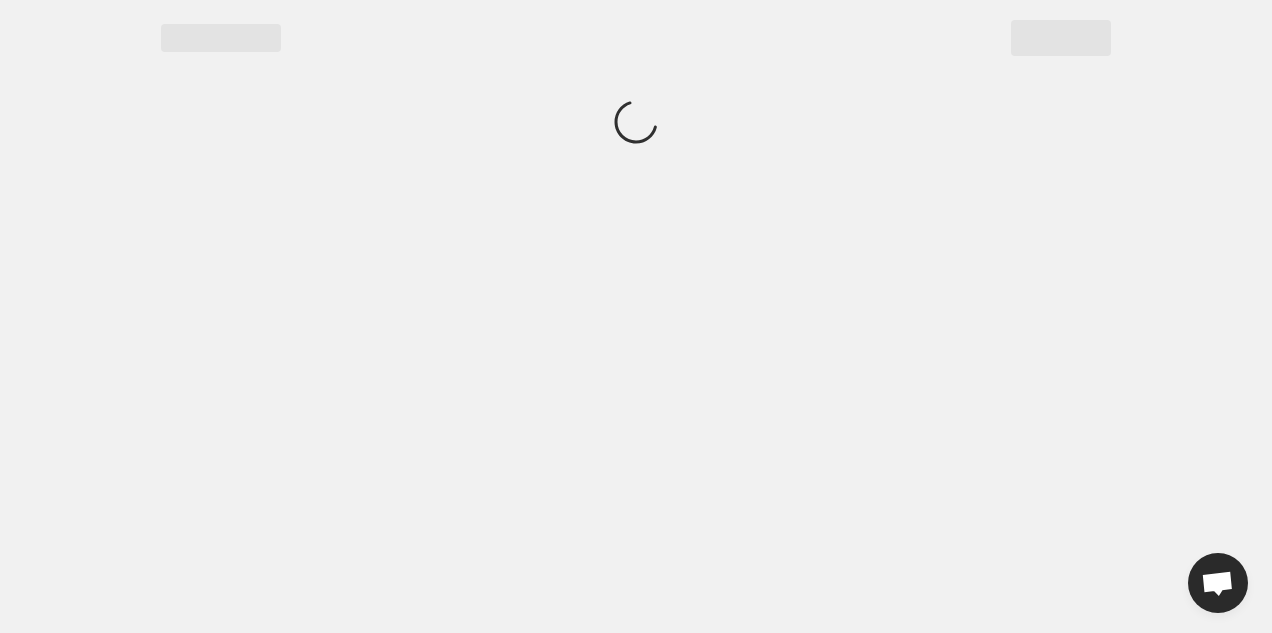 scroll, scrollTop: 0, scrollLeft: 0, axis: both 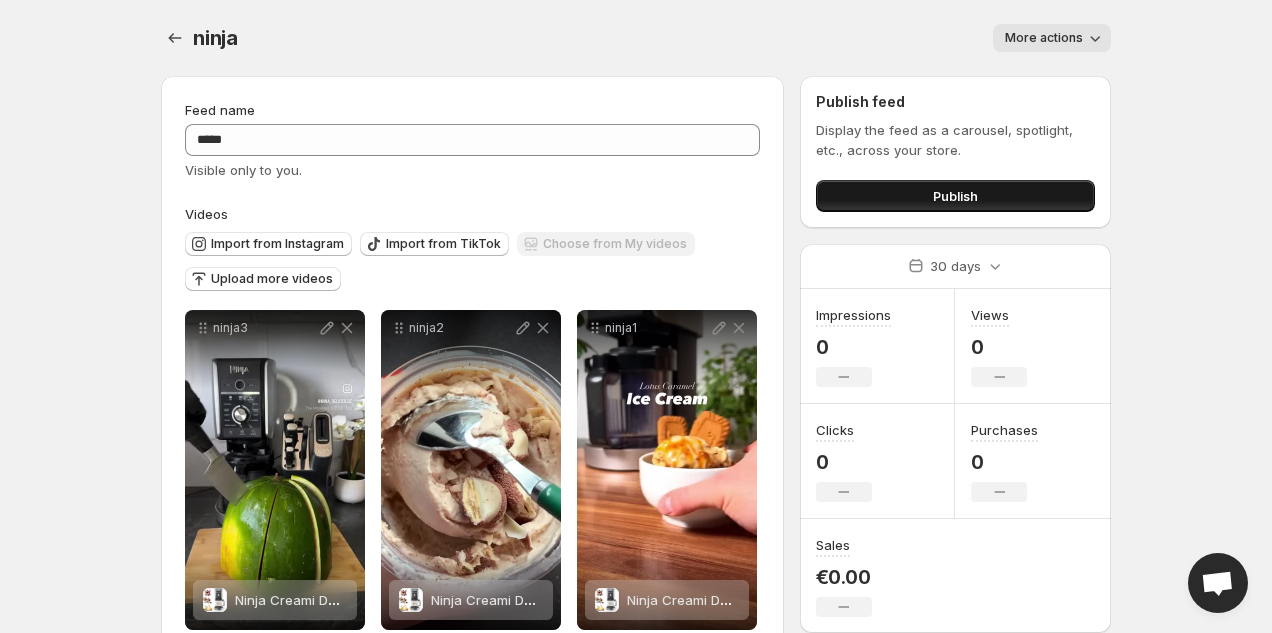 click on "Publish" at bounding box center [955, 196] 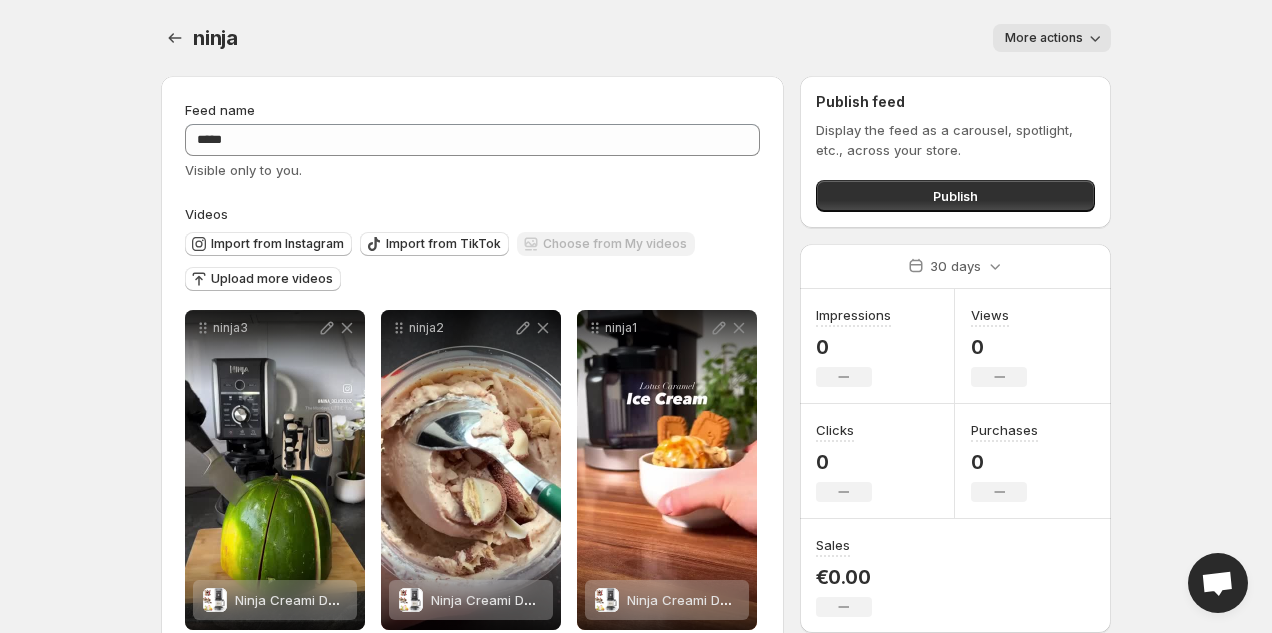 click on "Home Feeds Videos Subscription Settings ninja. This page is ready ninja More actions More actions More actions Feed name ***** Visible only to you. Videos Import from Instagram Import from TikTok Choose from My videos Upload more videos ninja3 Ninja Creami Deluxe NC501EU - Machine à crème glacée 10 en 1 Save Cancel Video title ****** File extension (e.g., MOV, MP4) is not required. ninja2 Ninja Creami Deluxe NC501EU - Machine à crème glacée 10 en 1 Save Cancel Video title ****** File extension (e.g., MOV, MP4) is not required. ninja1 Ninja Creami Deluxe NC501EU - Machine à crème glacée 10 en 1 Save Cancel Video title ****** File extension (e.g., MOV, MP4) is not required.
To pick up a draggable item, press the space bar.
While dragging, use the arrow keys to move the item.
Press space again to drop the item in its new position, or press escape to cancel.
Publish feed Display the feed as a carousel, spotlight, etc., across your store. Publish 30 days Impressions 0 No change Views 0 0 0" at bounding box center [636, 316] 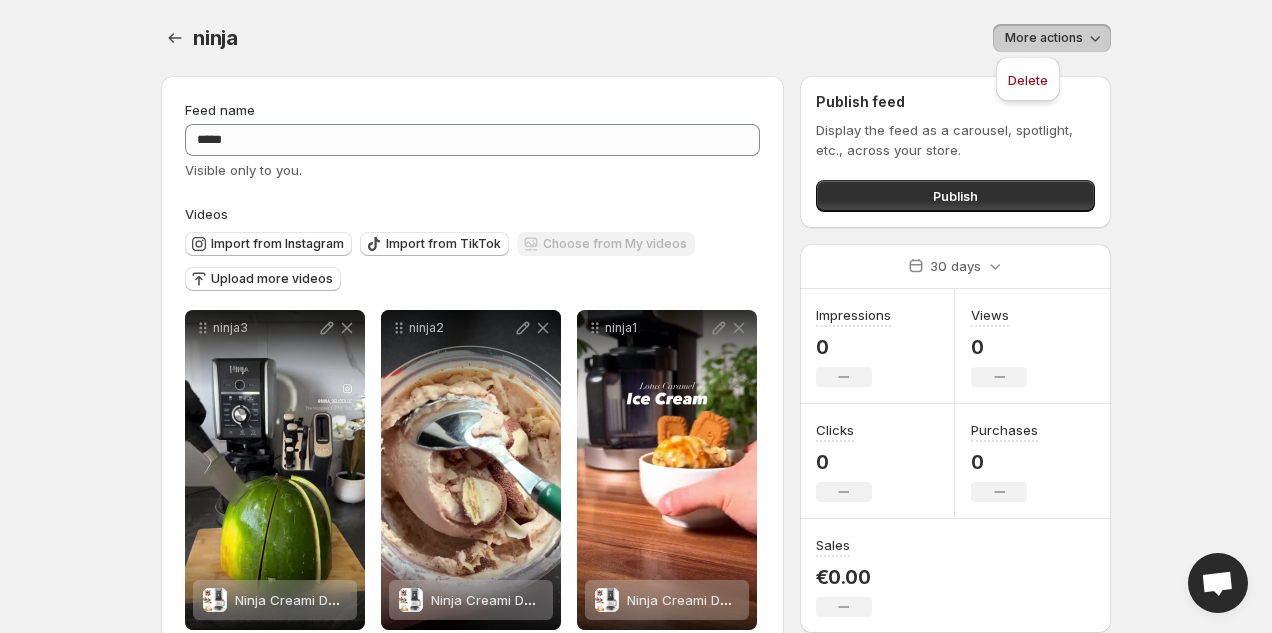 click on "Home Feeds Videos Subscription Settings ninja. This page is ready ninja More actions More actions More actions Feed name ***** Visible only to you. Videos Import from Instagram Import from TikTok Choose from My videos Upload more videos ninja3 Ninja Creami Deluxe NC501EU - Machine à crème glacée 10 en 1 Save Cancel Video title ****** File extension (e.g., MOV, MP4) is not required. ninja2 Ninja Creami Deluxe NC501EU - Machine à crème glacée 10 en 1 Save Cancel Video title ****** File extension (e.g., MOV, MP4) is not required. ninja1 Ninja Creami Deluxe NC501EU - Machine à crème glacée 10 en 1 Save Cancel Video title ****** File extension (e.g., MOV, MP4) is not required.
To pick up a draggable item, press the space bar.
While dragging, use the arrow keys to move the item.
Press space again to drop the item in its new position, or press escape to cancel.
Publish feed Display the feed as a carousel, spotlight, etc., across your store. Publish 30 days Impressions 0 No change Views 0 0 0" at bounding box center [636, 316] 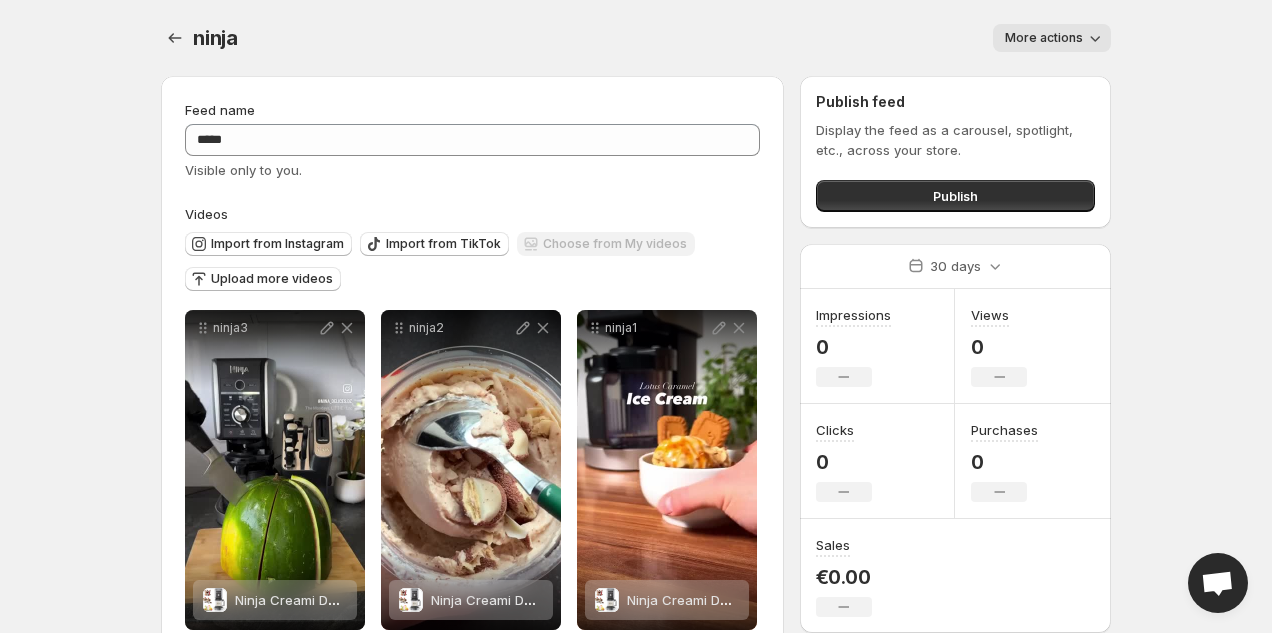 click on "Home Feeds Videos Subscription Settings ninja. This page is ready ninja More actions More actions More actions Feed name ***** Visible only to you. Videos Import from Instagram Import from TikTok Choose from My videos Upload more videos ninja3 Ninja Creami Deluxe NC501EU - Machine à crème glacée 10 en 1 Save Cancel Video title ****** File extension (e.g., MOV, MP4) is not required. ninja2 Ninja Creami Deluxe NC501EU - Machine à crème glacée 10 en 1 Save Cancel Video title ****** File extension (e.g., MOV, MP4) is not required. ninja1 Ninja Creami Deluxe NC501EU - Machine à crème glacée 10 en 1 Save Cancel Video title ****** File extension (e.g., MOV, MP4) is not required.
To pick up a draggable item, press the space bar.
While dragging, use the arrow keys to move the item.
Press space again to drop the item in its new position, or press escape to cancel.
Publish feed Display the feed as a carousel, spotlight, etc., across your store. Publish 30 days Impressions 0 No change Views 0 0 0" at bounding box center [636, 316] 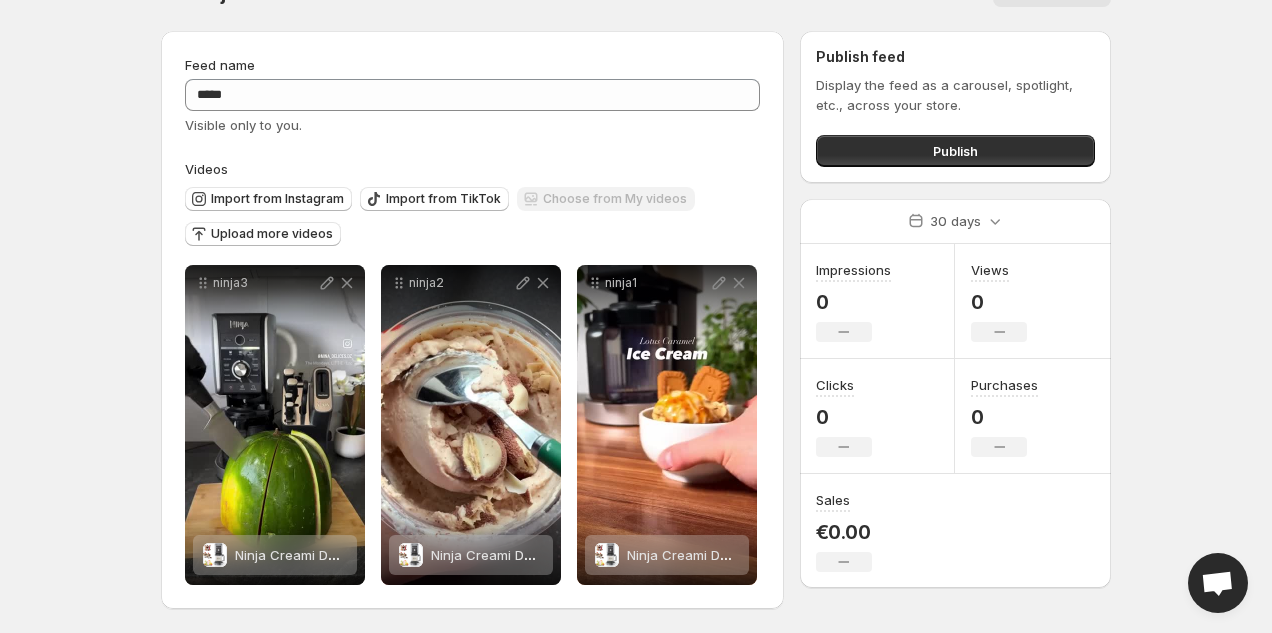click on "Home Feeds Videos Subscription Settings ninja. This page is ready ninja More actions More actions More actions Feed name ***** Visible only to you. Videos Import from Instagram Import from TikTok Choose from My videos Upload more videos ninja3 Ninja Creami Deluxe NC501EU - Machine à crème glacée 10 en 1 Save Cancel Video title ****** File extension (e.g., MOV, MP4) is not required. ninja2 Ninja Creami Deluxe NC501EU - Machine à crème glacée 10 en 1 Save Cancel Video title ****** File extension (e.g., MOV, MP4) is not required. ninja1 Ninja Creami Deluxe NC501EU - Machine à crème glacée 10 en 1 Save Cancel Video title ****** File extension (e.g., MOV, MP4) is not required.
To pick up a draggable item, press the space bar.
While dragging, use the arrow keys to move the item.
Press space again to drop the item in its new position, or press escape to cancel.
Publish feed Display the feed as a carousel, spotlight, etc., across your store. Publish 30 days Impressions 0 No change Views 0 0 0" at bounding box center [636, 271] 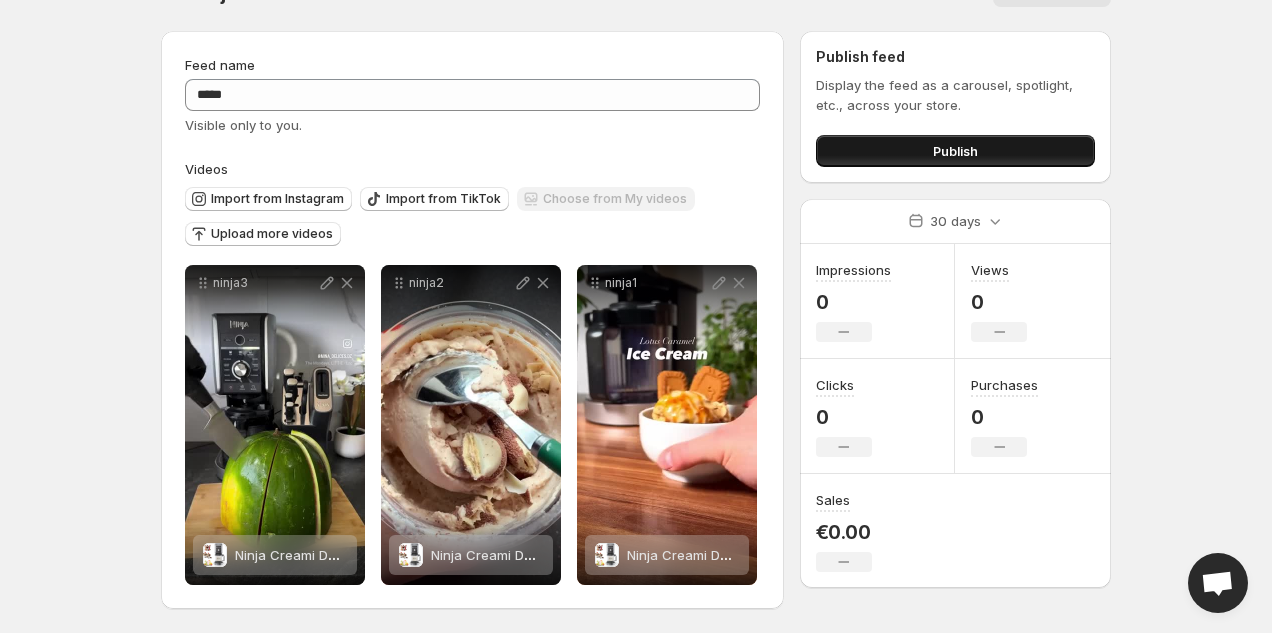 click on "Publish" at bounding box center (955, 151) 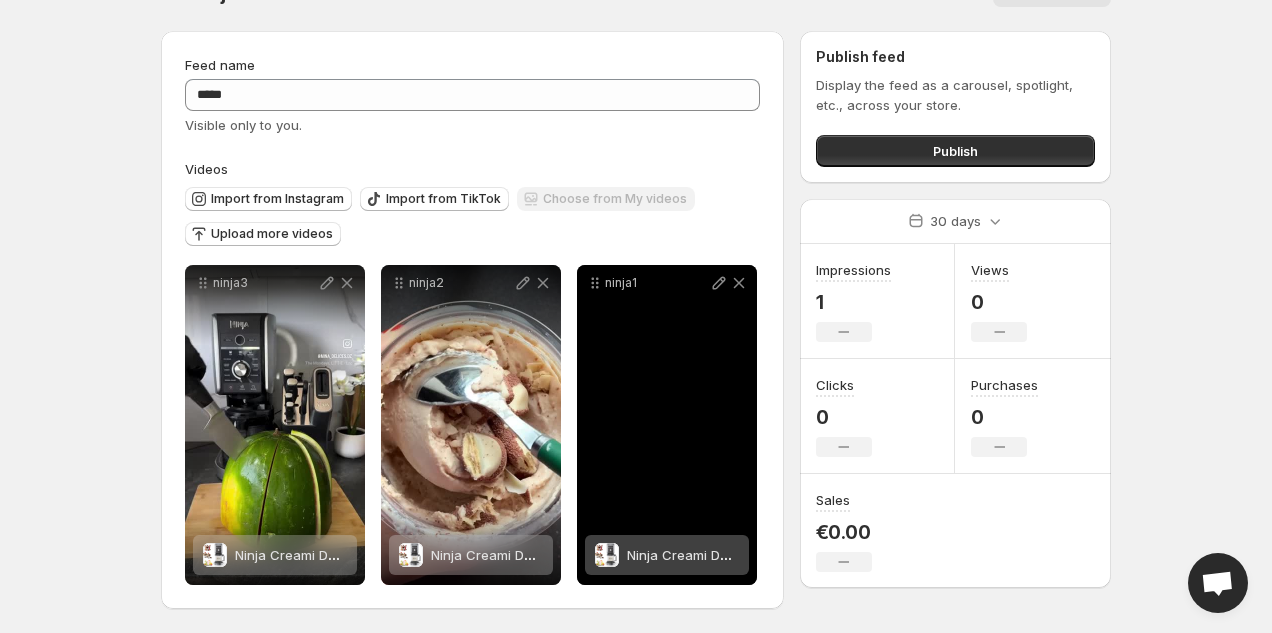 click on "Ninja Creami Deluxe NC501EU - Machine à crème glacée 10 en 1" at bounding box center (830, 555) 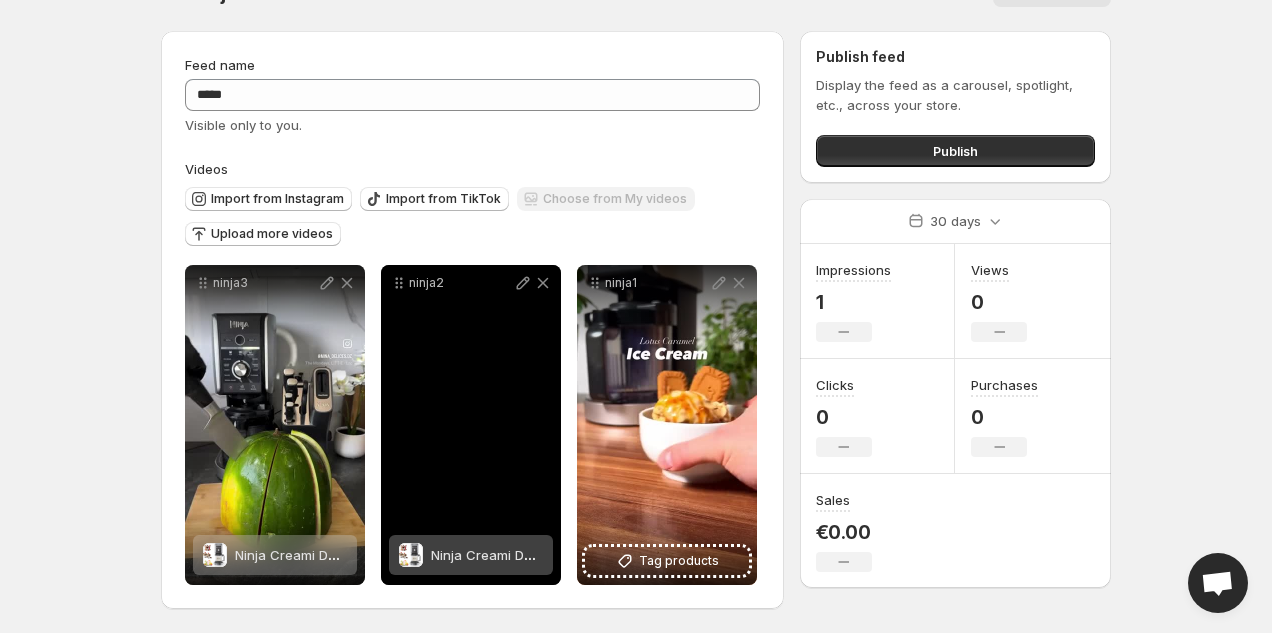 click on "Ninja Creami Deluxe NC501EU - Machine à crème glacée 10 en 1" at bounding box center (634, 555) 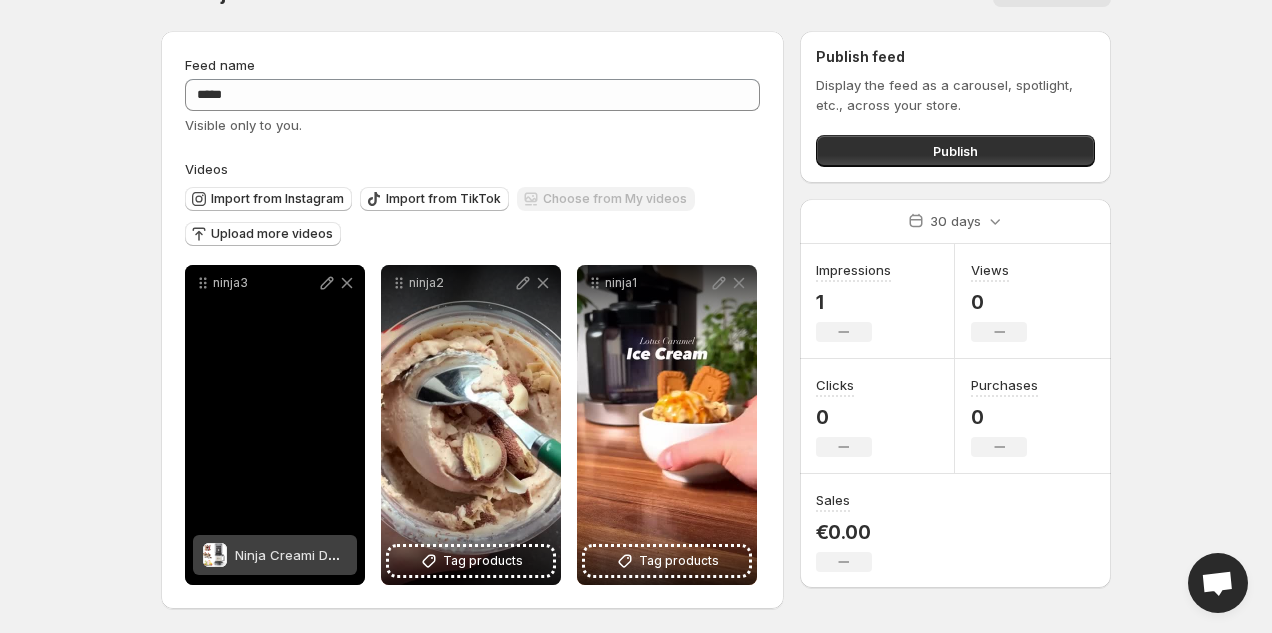 click on "Ninja Creami Deluxe NC501EU - Machine à crème glacée 10 en 1" at bounding box center (291, 555) 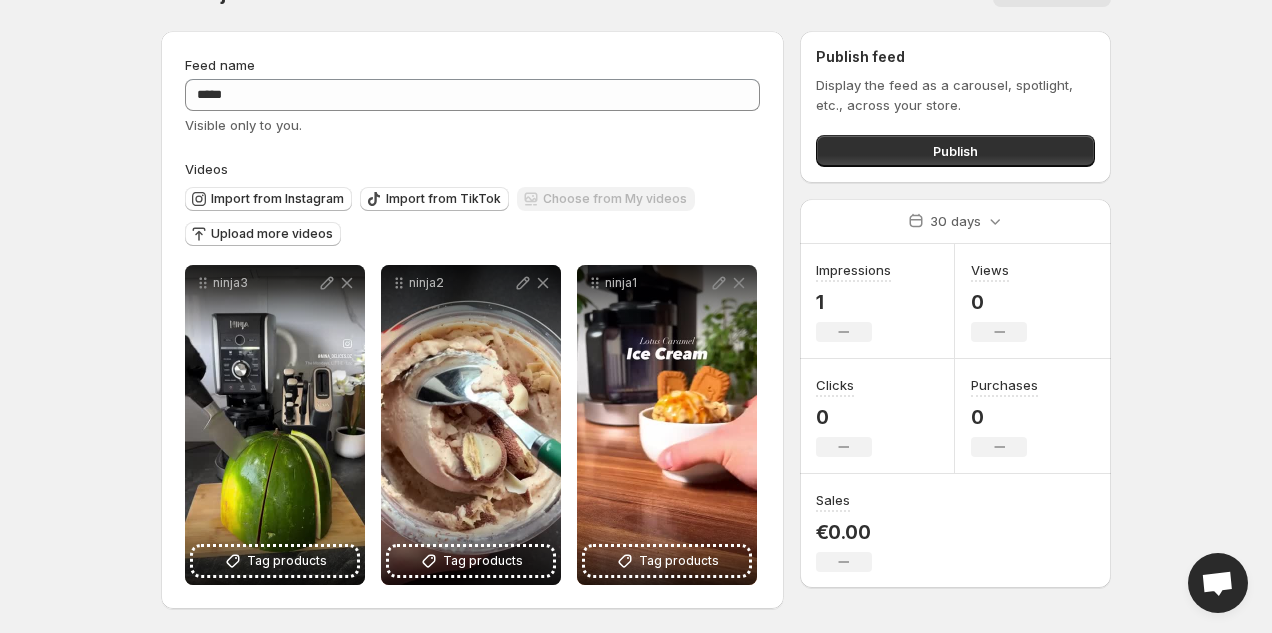 click on "Home Feeds Videos Subscription Settings ninja. This page is ready ninja More actions More actions More actions Feed name ***** Visible only to you. Videos Import from Instagram Import from TikTok Choose from My videos Upload more videos ninja3 Tag products Save Cancel Video title ****** File extension (e.g., MOV, MP4) is not required. ninja2 Tag products Save Cancel Video title ****** File extension (e.g., MOV, MP4) is not required. ninja1 Tag products Save Cancel Video title ****** File extension (e.g., MOV, MP4) is not required.
To pick up a draggable item, press the space bar.
While dragging, use the arrow keys to move the item.
Press space again to drop the item in its new position, or press escape to cancel.
Publish feed Display the feed as a carousel, spotlight, etc., across your store. Publish 30 days Impressions 1 No change Views 0 No change Clicks 0 No change Purchases 0 No change Sales €0.00 No change Keep both Discard Save Discard Upload videos Upload videos Import Cancel Discard" at bounding box center [636, 271] 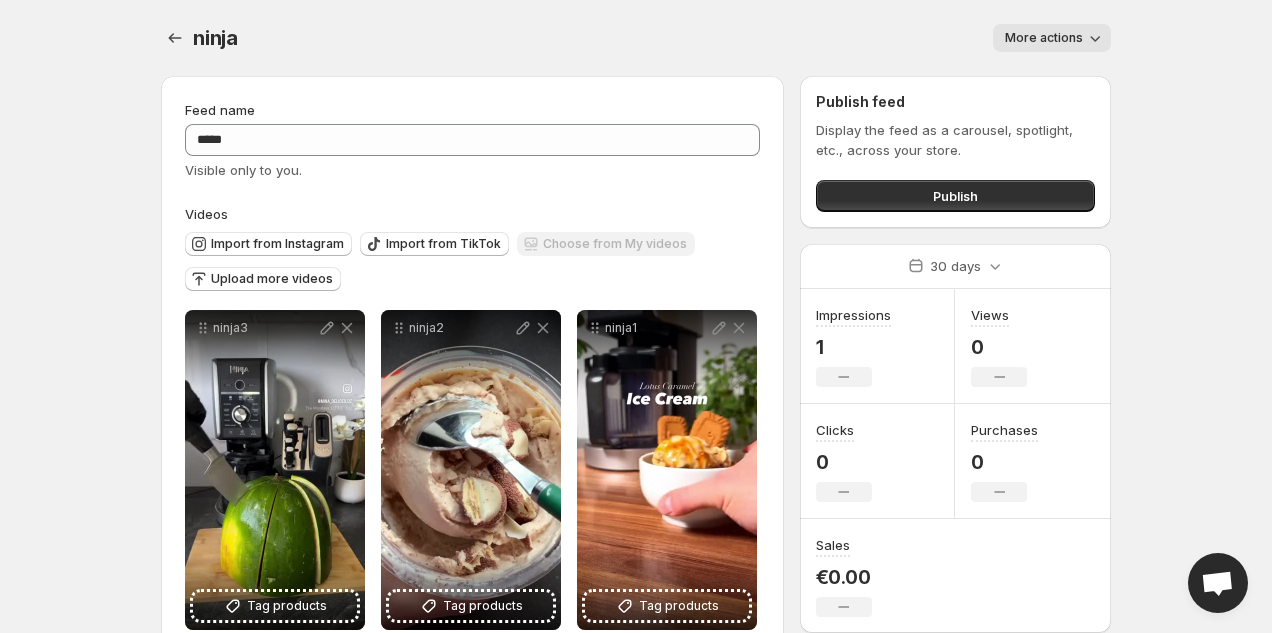 click on "ninja. This page is ready ninja More actions More actions More actions" at bounding box center [636, 38] 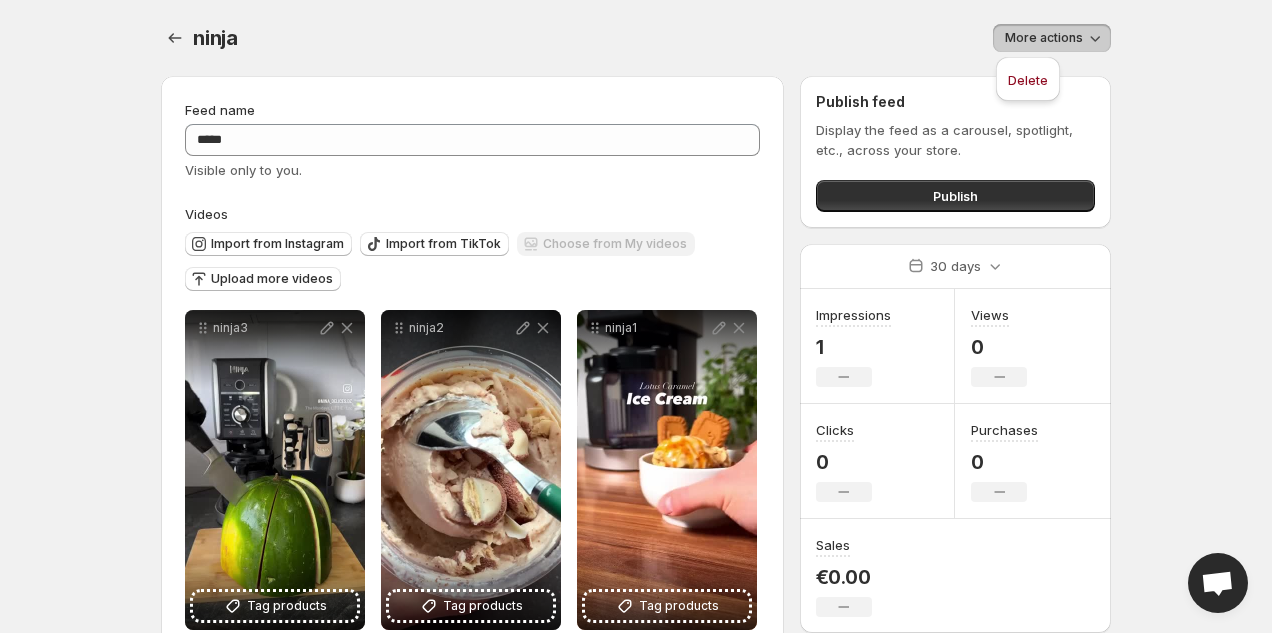 click on "Home Feeds Videos Subscription Settings ninja. This page is ready ninja More actions More actions More actions Feed name ***** Visible only to you. Videos Import from Instagram Import from TikTok Choose from My videos Upload more videos ninja3 Tag products Save Cancel Video title ****** File extension (e.g., MOV, MP4) is not required. ninja2 Tag products Save Cancel Video title ****** File extension (e.g., MOV, MP4) is not required. ninja1 Tag products Save Cancel Video title ****** File extension (e.g., MOV, MP4) is not required.
To pick up a draggable item, press the space bar.
While dragging, use the arrow keys to move the item.
Press space again to drop the item in its new position, or press escape to cancel.
Publish feed Display the feed as a carousel, spotlight, etc., across your store. Publish 30 days Impressions 1 No change Views 0 No change Clicks 0 No change Purchases 0 No change Sales €0.00 No change Keep both Discard Save Discard Upload videos Upload videos Import Cancel Discard" at bounding box center (636, 316) 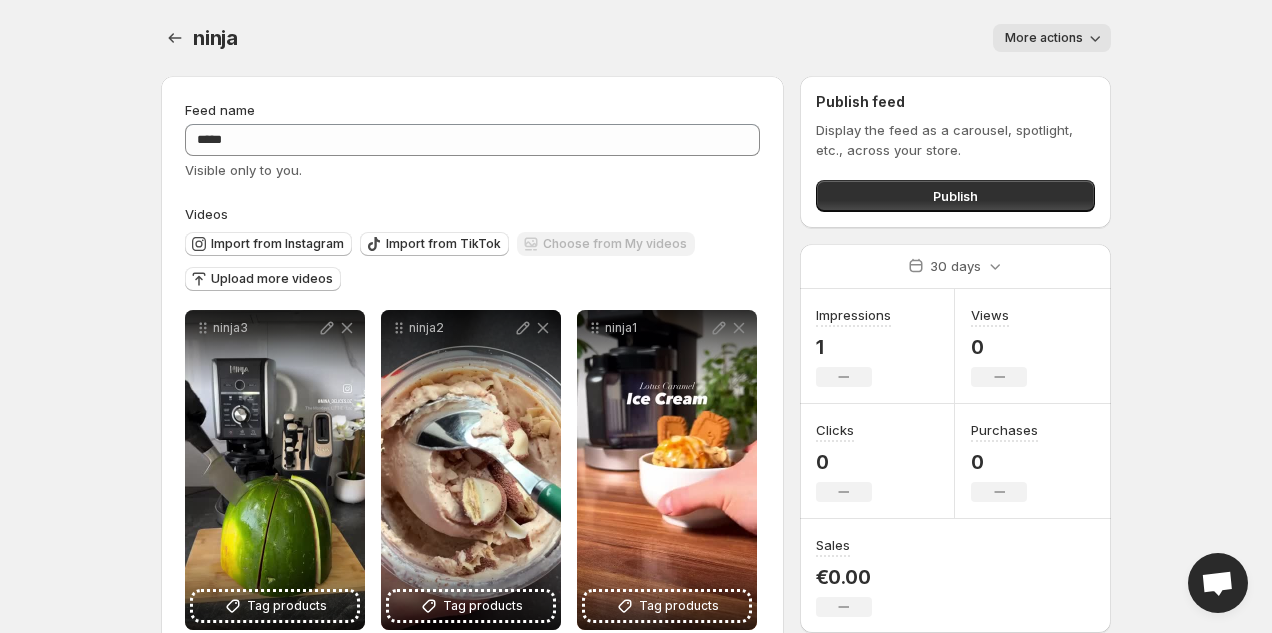 click on "ninja. This page is ready ninja More actions More actions More actions" at bounding box center [636, 38] 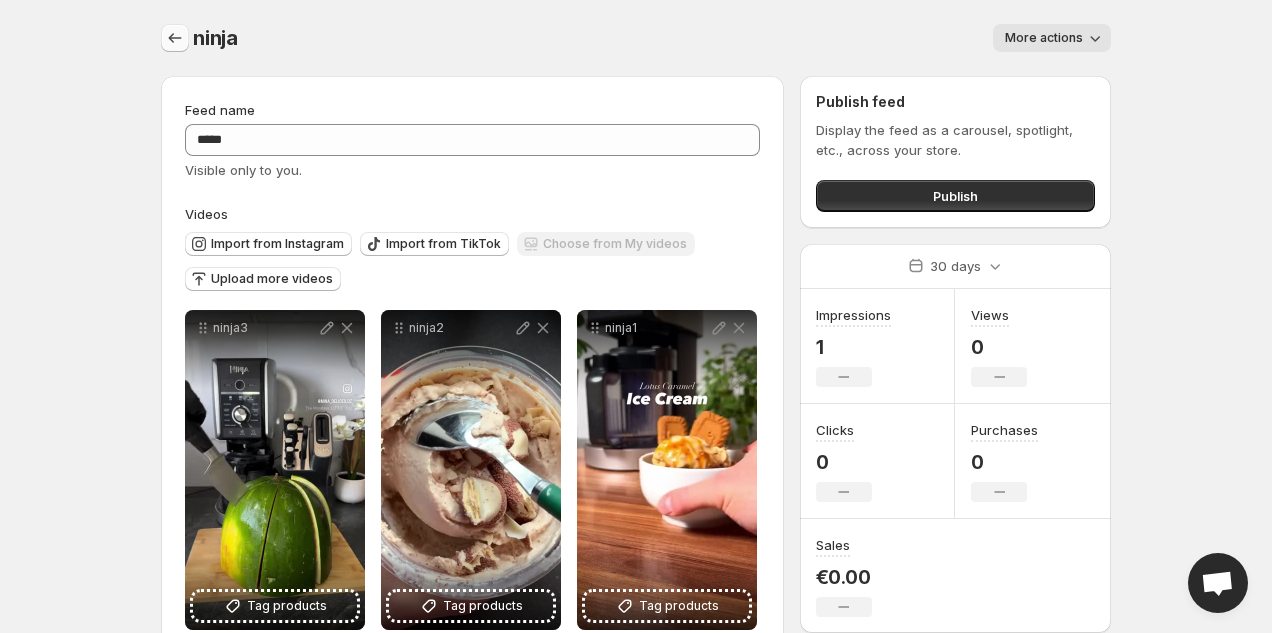 click 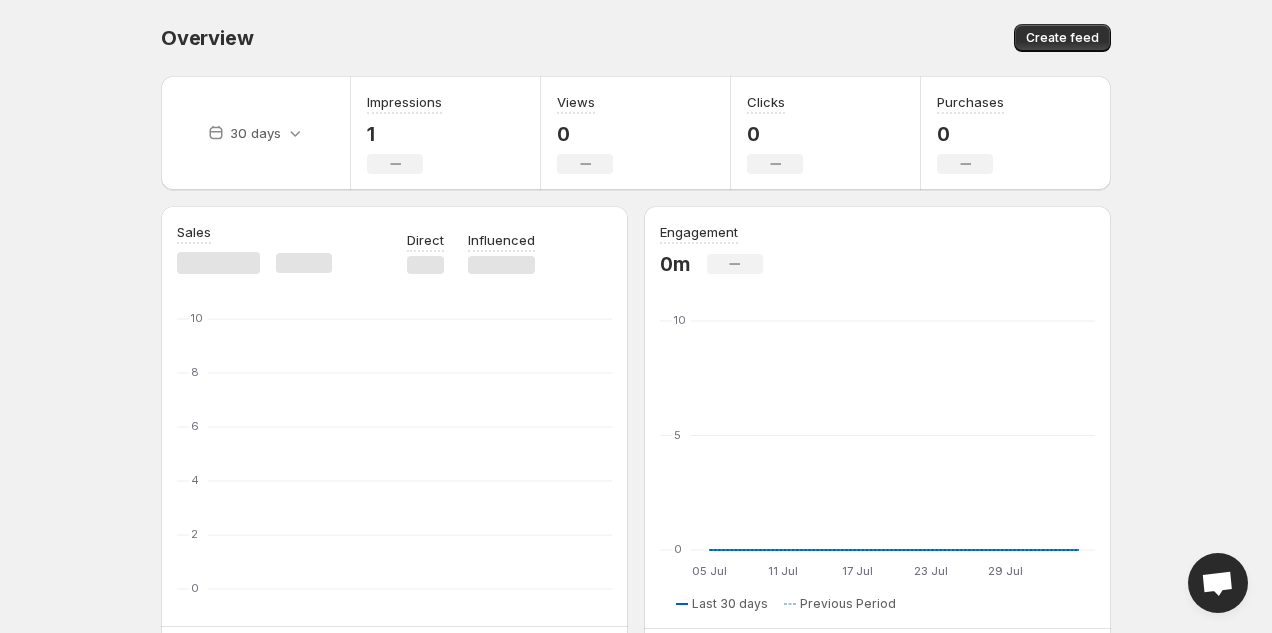 click on "Home Feeds Videos Subscription Settings Overview. This page is ready Overview Create feed 30 days Impressions 1 No change Views 0 No change Clicks 0 No change Purchases 0 No change Sales Direct Influenced 0 2 4 6 8 10 View full report Engagement 0m No change 05 Jul 05 Jul 11 Jul 11 Jul 17 Jul 17 Jul 23 Jul 23 Jul 29 Jul 29 Jul 0 5 10 05 Jul 06 Jul 07 Jul 08 Jul 09 Jul 10 Jul 11 Jul 12 Jul 13 Jul 14 Jul 15 Jul 16 Jul 17 Jul 18 Jul 19 Jul 20 Jul 21 Jul 22 Jul 23 Jul 24 Jul 25 Jul 26 Jul 27 Jul 28 Jul 29 Jul 30 Jul 31 Jul 01 Aug 02 Aug 03 Aug 04 Aug 0 0 0 0 0 0 0 0 0 0 0 0 0 0 0 0 0 0 0 0 0 0 0 0 0 0 0 0 0 0 0 0 0 0 0 0 0 0 0 0 Last 30 days Previous Period Top feeds by  sales ninja €0.00 No change View full report Top videos by  sales ninja1 €0.00 No change ninja2 €0.00 No change ninja3 €0.00 No change View full report Get support FAQ Browse through the questions frequently asked by stores on live chat support. Spark FAQ Live chat Chat with us Email support" at bounding box center (636, 316) 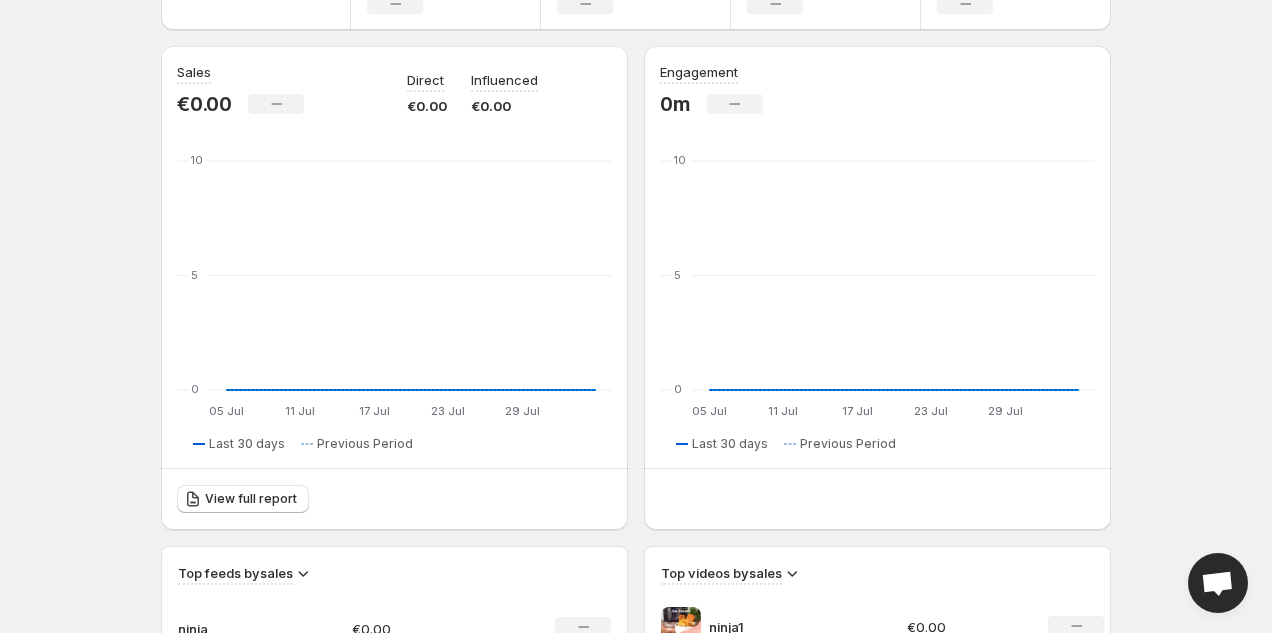 scroll, scrollTop: 0, scrollLeft: 0, axis: both 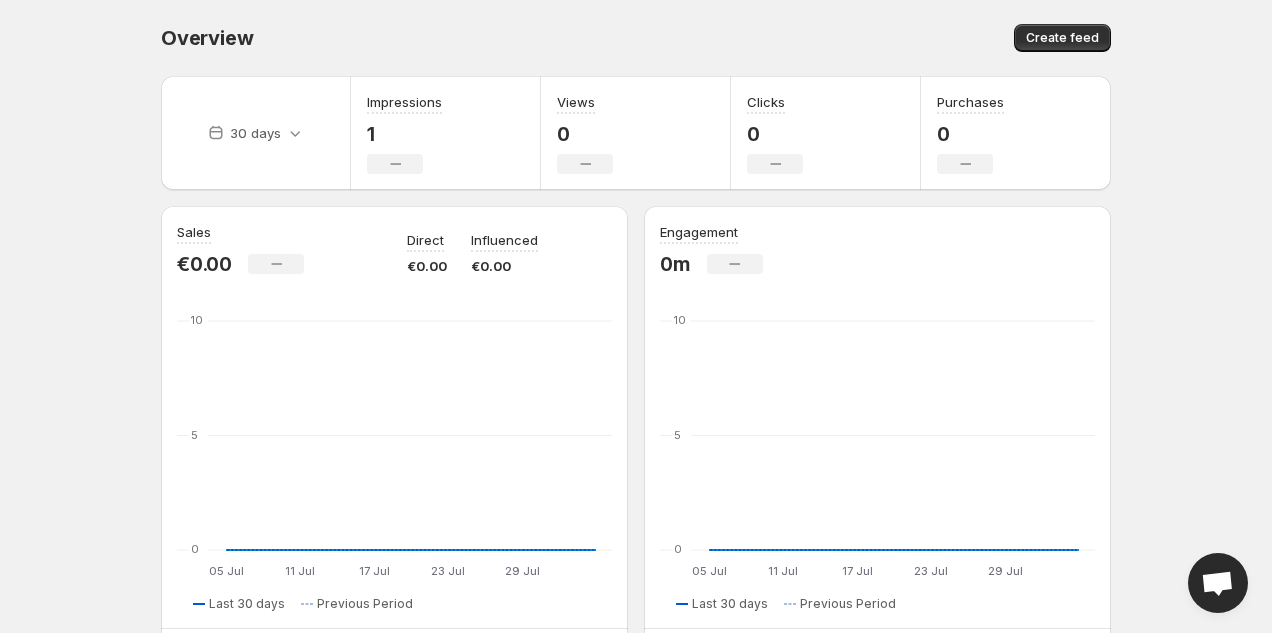 click on "Home Feeds Videos Subscription Settings Overview. This page is ready Overview Create feed 30 days Impressions 1 No change Views 0 No change Clicks 0 No change Purchases 0 No change Sales €0.00 No change Direct €0.00 Influenced €0.00 05 Jul 05 Jul 11 Jul 11 Jul 17 Jul 17 Jul 23 Jul 23 Jul 29 Jul 29 Jul 0 5 10 05 Jul 06 Jul 07 Jul 08 Jul 09 Jul 10 Jul 11 Jul 12 Jul 13 Jul 14 Jul 15 Jul 16 Jul 17 Jul 18 Jul 19 Jul 20 Jul 21 Jul 22 Jul 23 Jul 24 Jul 25 Jul 26 Jul 27 Jul 28 Jul 29 Jul 30 Jul 31 Jul 01 Aug 02 Aug 03 Aug 04 Aug 0 0" at bounding box center [636, 316] 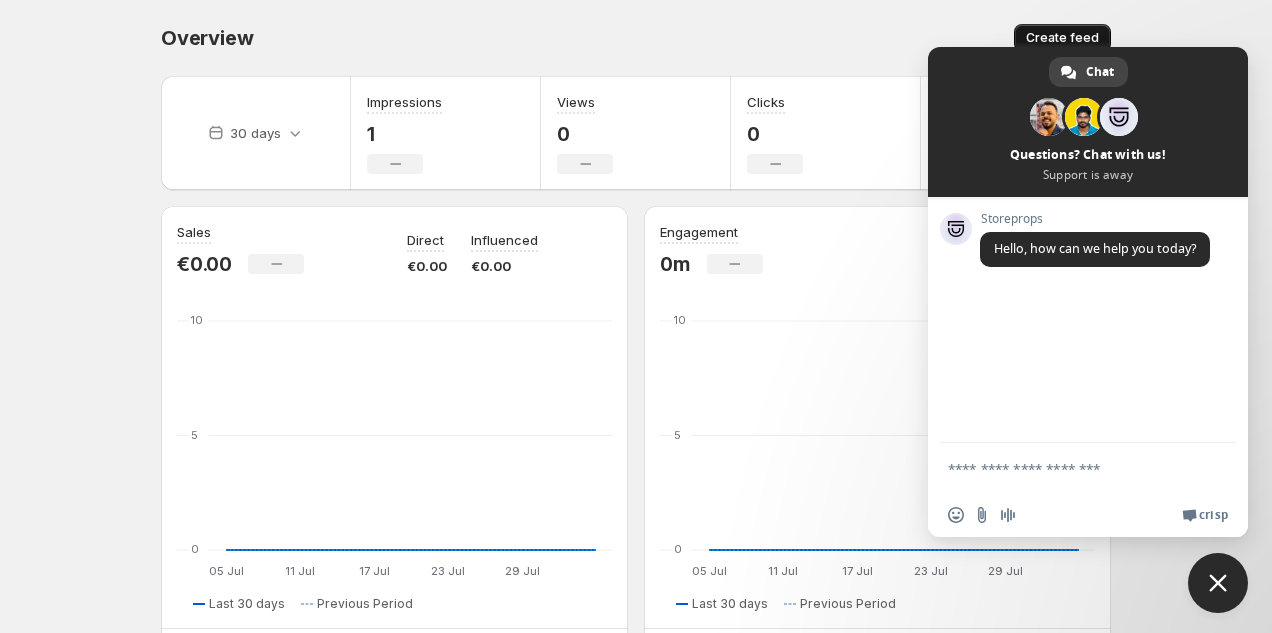 click on "Create feed" at bounding box center [1062, 38] 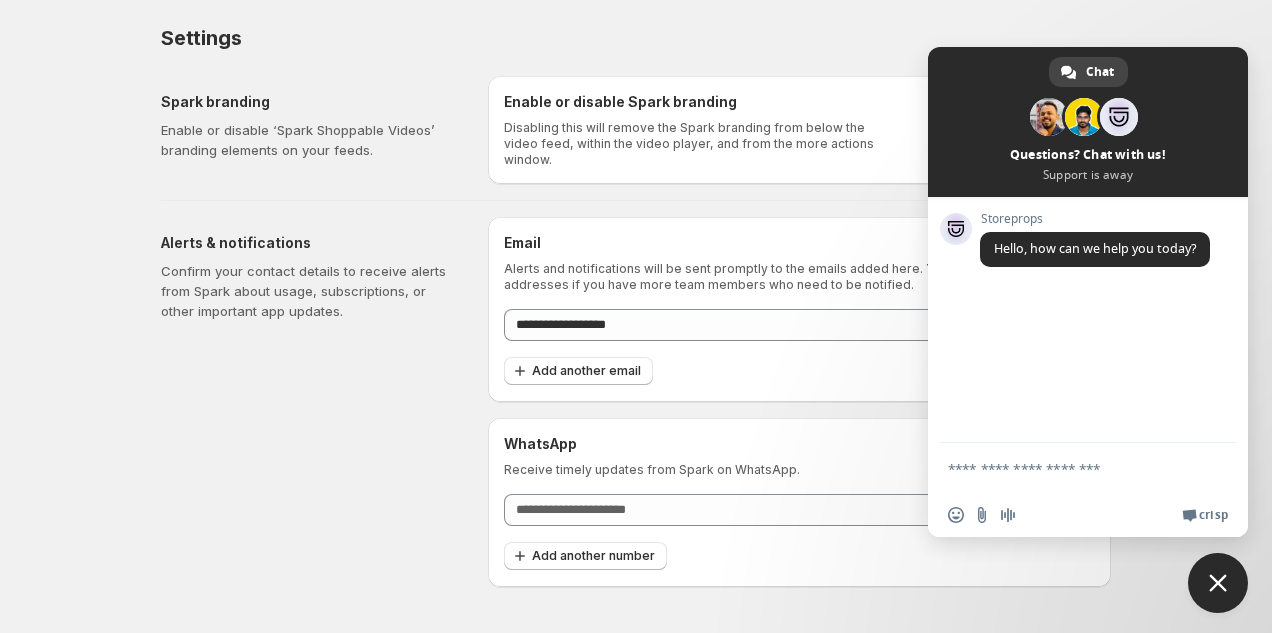 click on "Alerts & notifications Confirm your contact details to receive alerts from Spark about usage, subscriptions, or other important app updates." at bounding box center (316, 402) 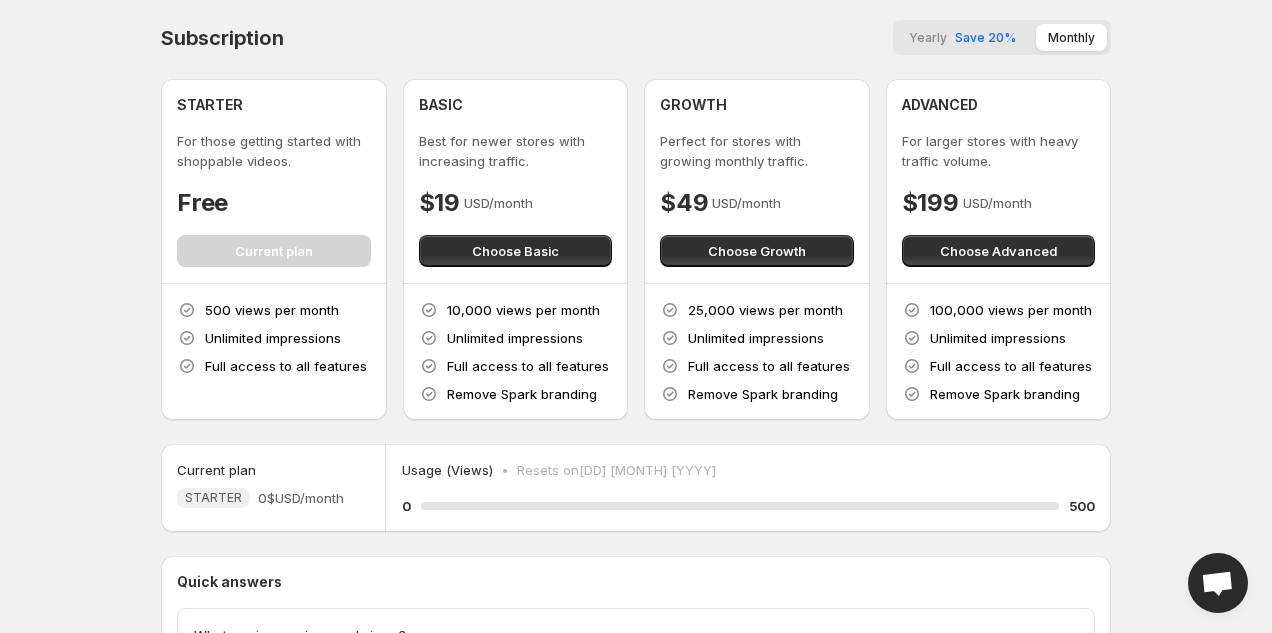 scroll, scrollTop: 208, scrollLeft: 0, axis: vertical 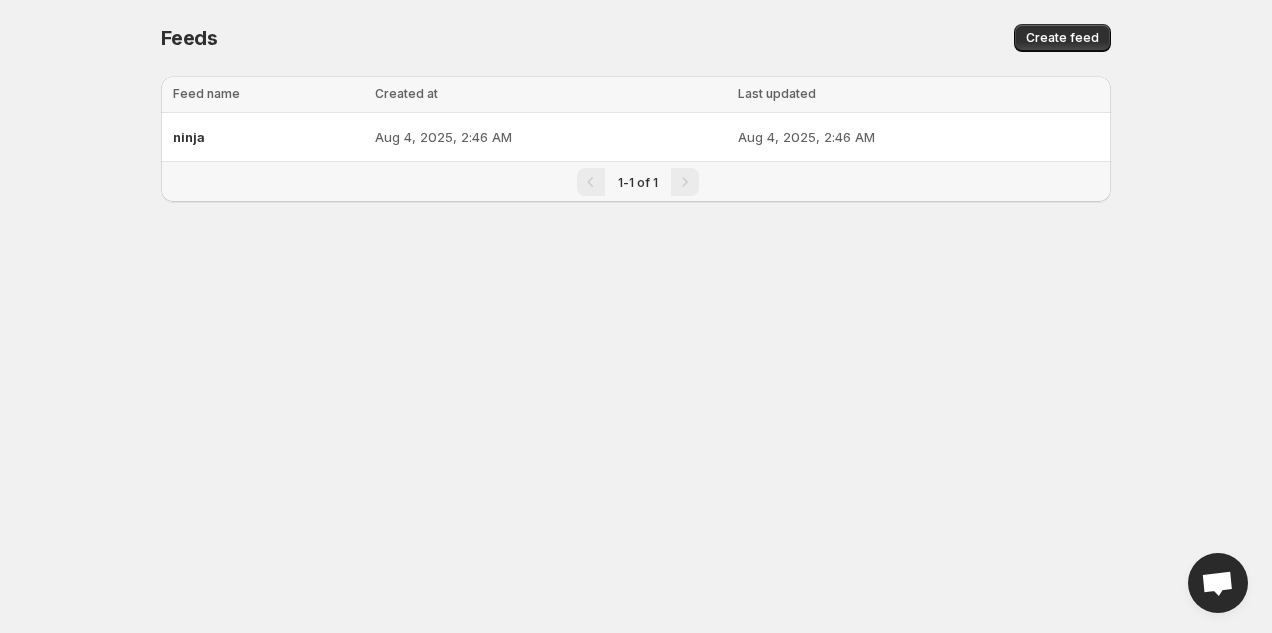 click on "Home Feeds Videos Subscription Settings Feeds. This page is ready Feeds Create feed Loading tables… Loading tables… Feed name Created at Last updated Select table 0 selected Feed name Created at Last updated ninja Aug 4, 2025, 2:46 AM Aug 4, 2025, 2:46 AM 1-1 of 1 Chat Dhanesh Hari Questions? Chat with us! Support is away Network offline. Reconnecting... No messages can be received or sent for now. Storeprops Hello, how can we help you today? Send a file Insert an emoji Send a file Audio message We run on Crisp" at bounding box center [636, 316] 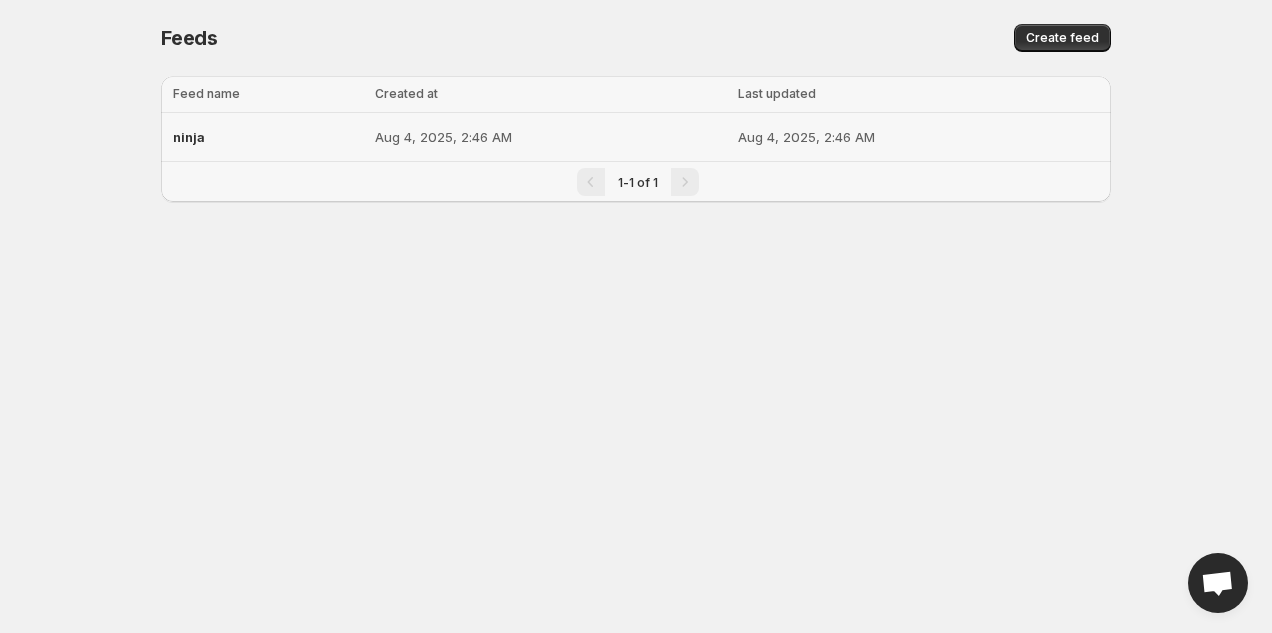 click on "Aug 4, 2025, 2:46 AM" at bounding box center [921, 137] 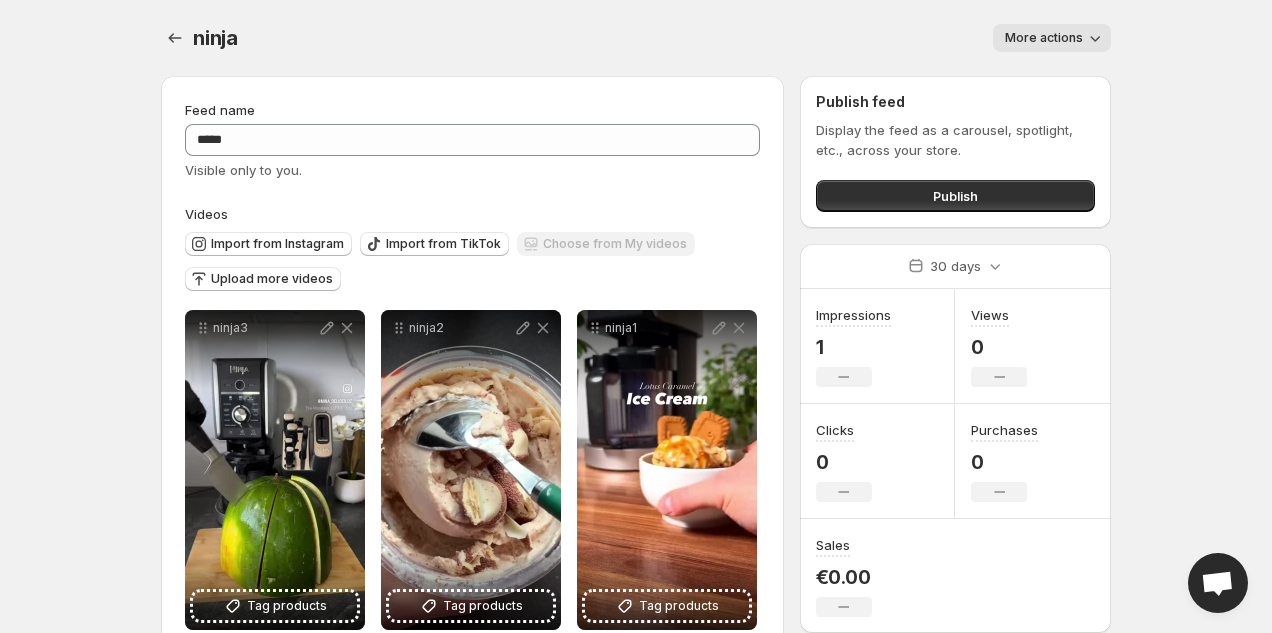 click on "More actions" at bounding box center [686, 38] 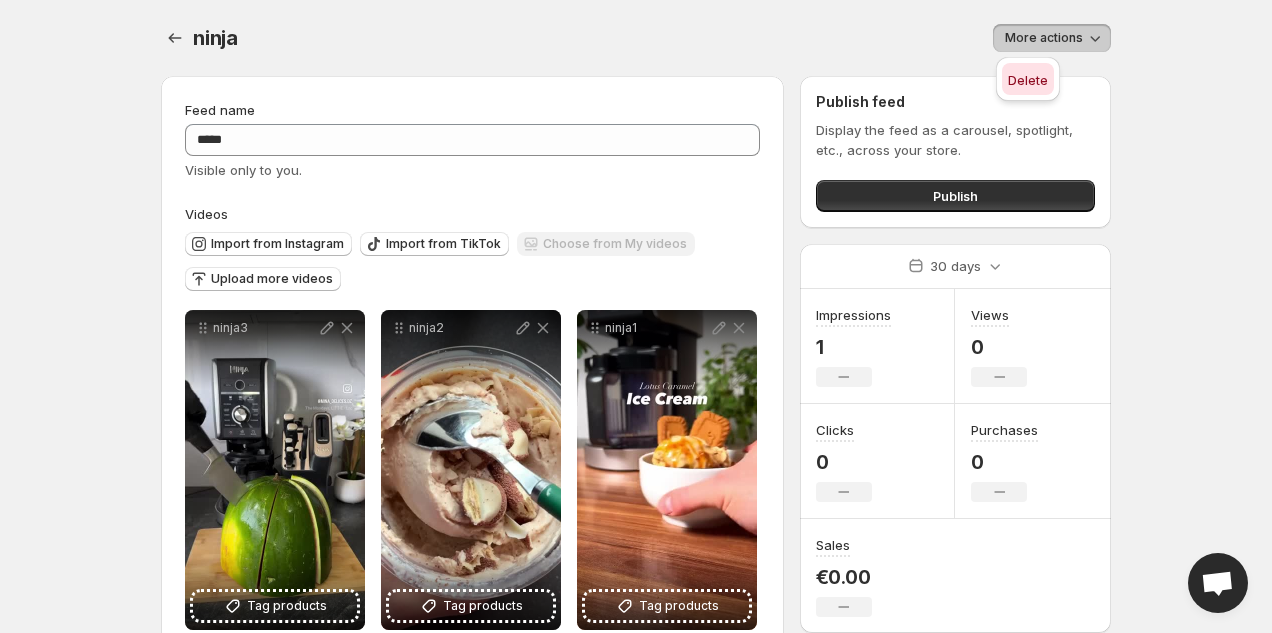 click on "Delete" at bounding box center [1028, 80] 